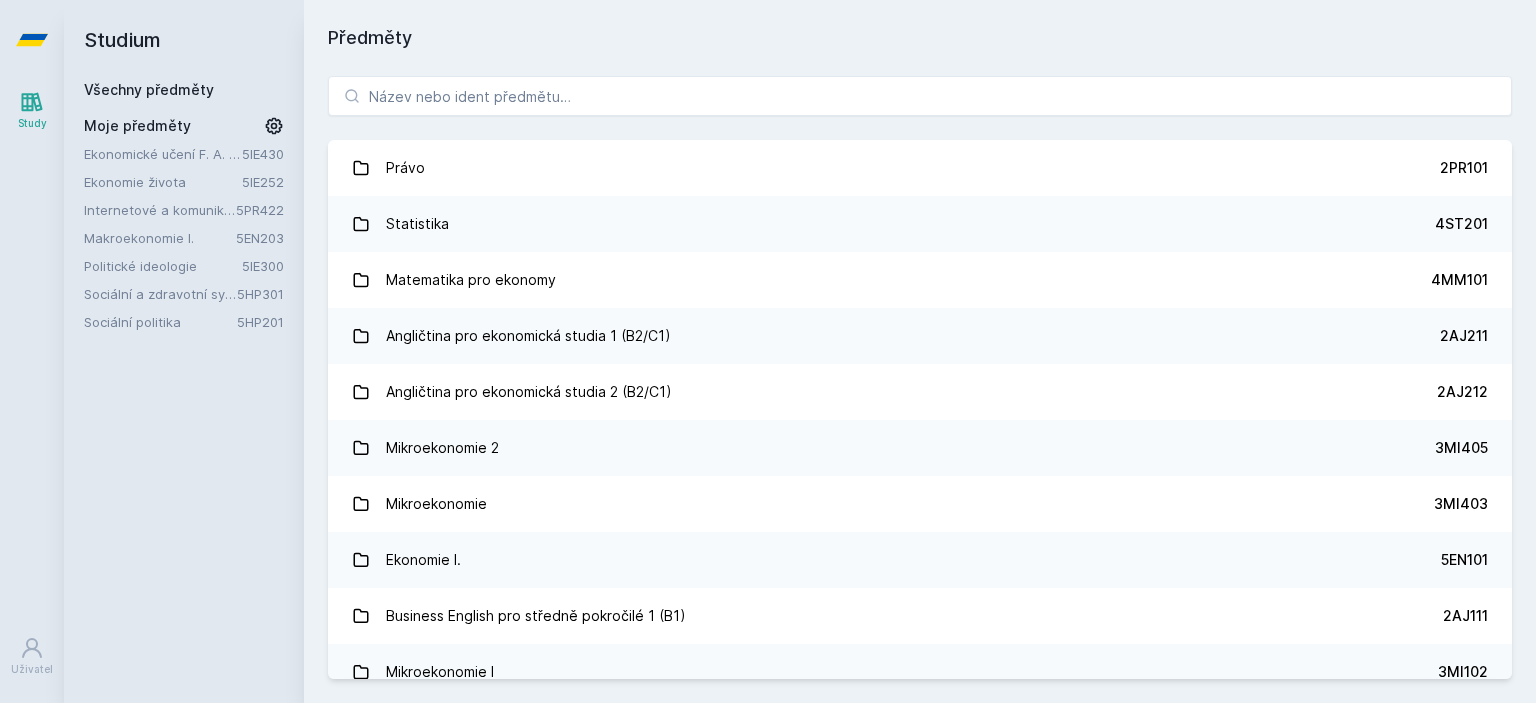 scroll, scrollTop: 0, scrollLeft: 0, axis: both 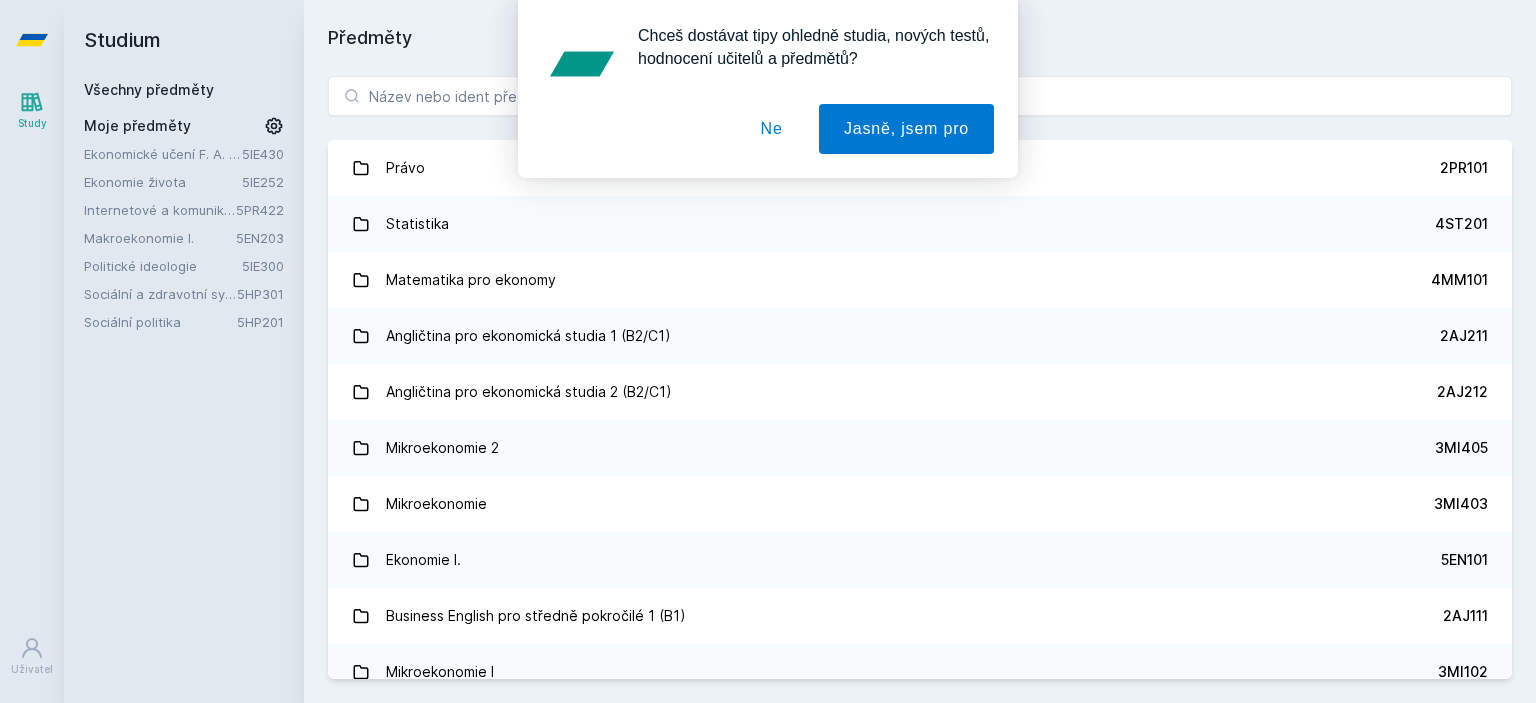 click on "Ne" at bounding box center (772, 129) 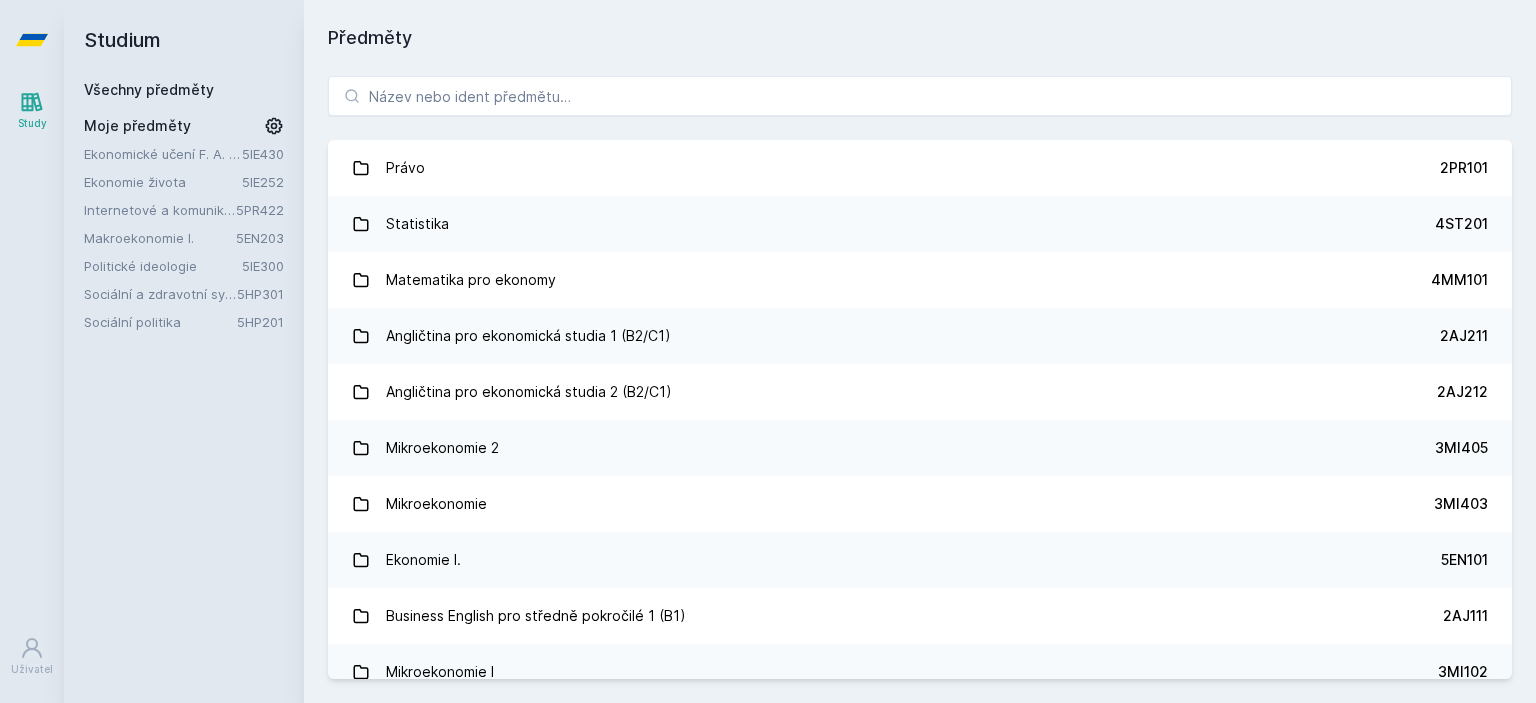 click on "Sociální politika
[CODE]" at bounding box center [194, 322] 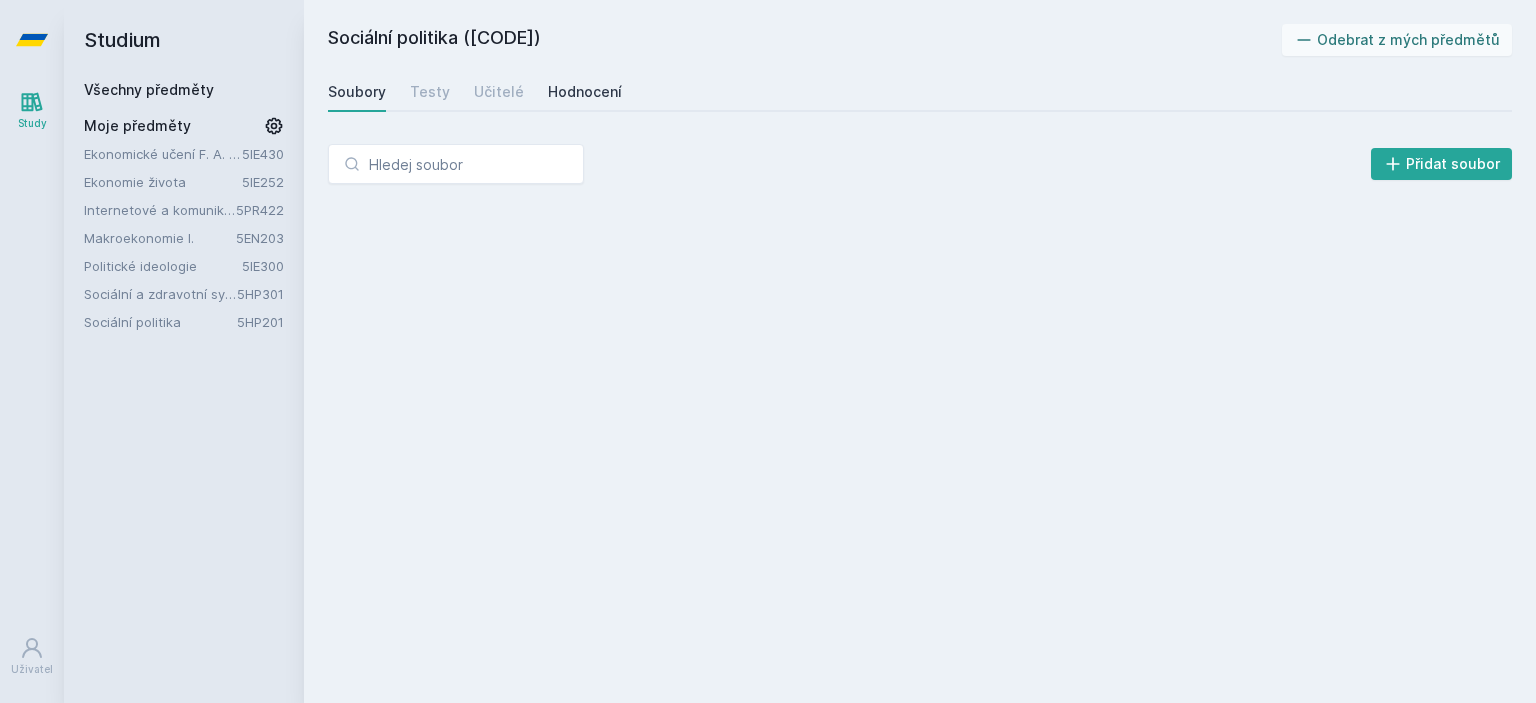 click on "Hodnocení" at bounding box center (585, 92) 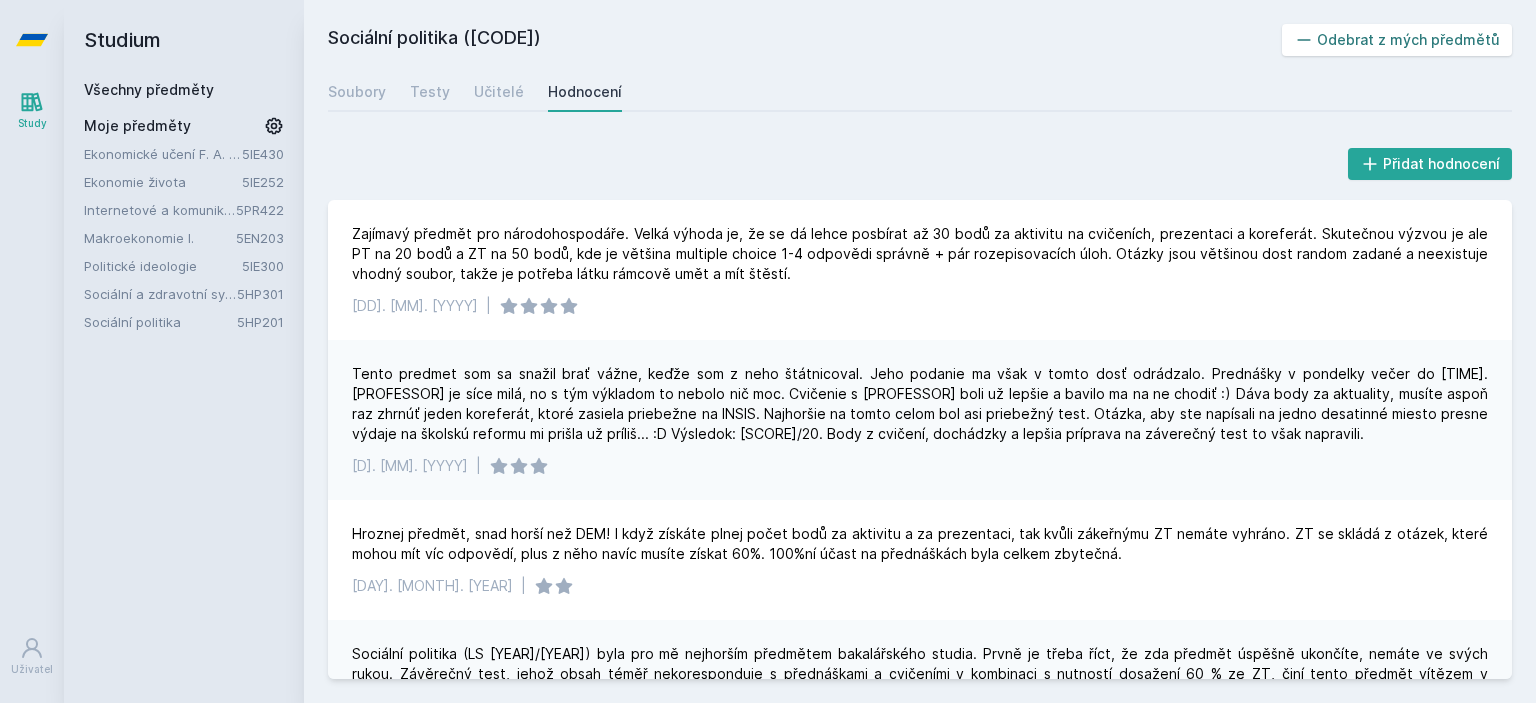 click on "Odebrat z mých předmětů" at bounding box center [1397, 40] 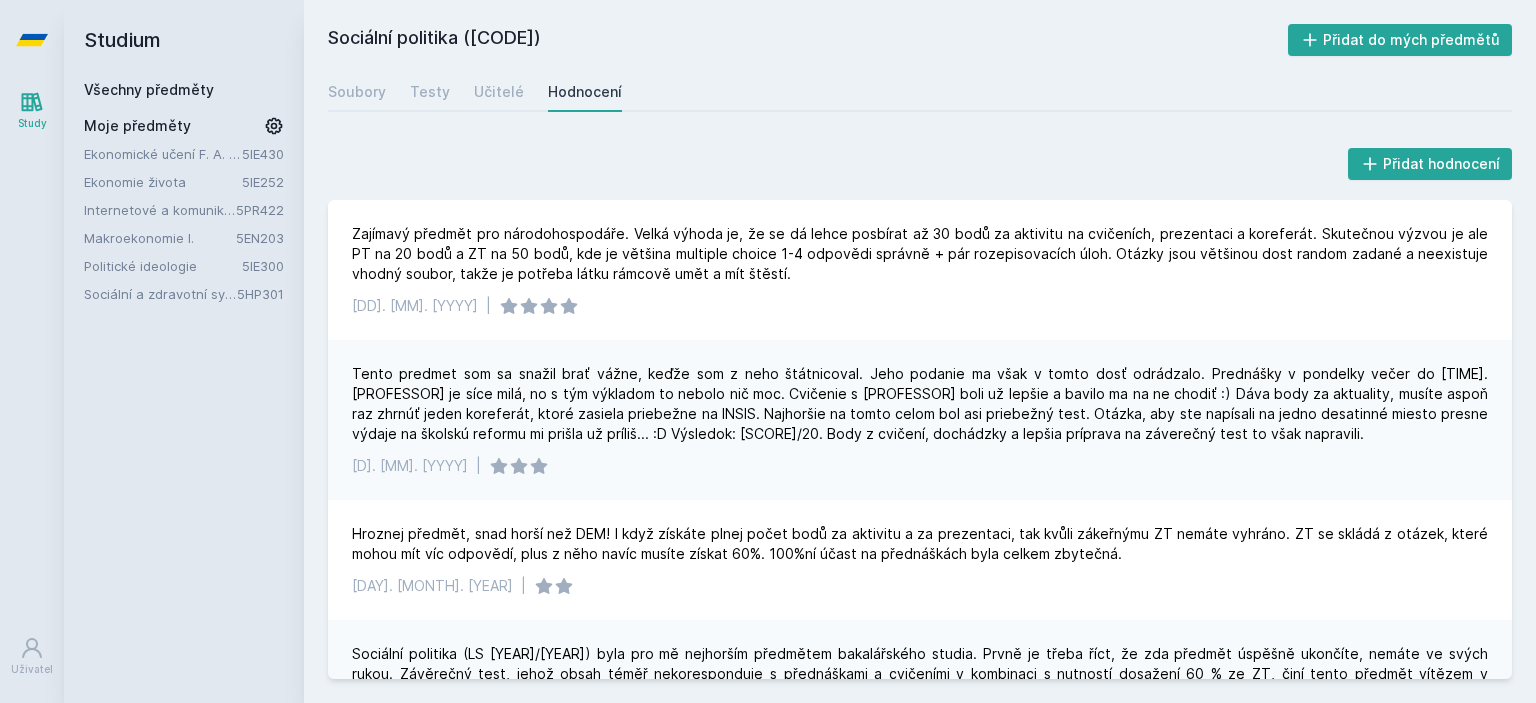 click on "Politické ideologie" at bounding box center (163, 266) 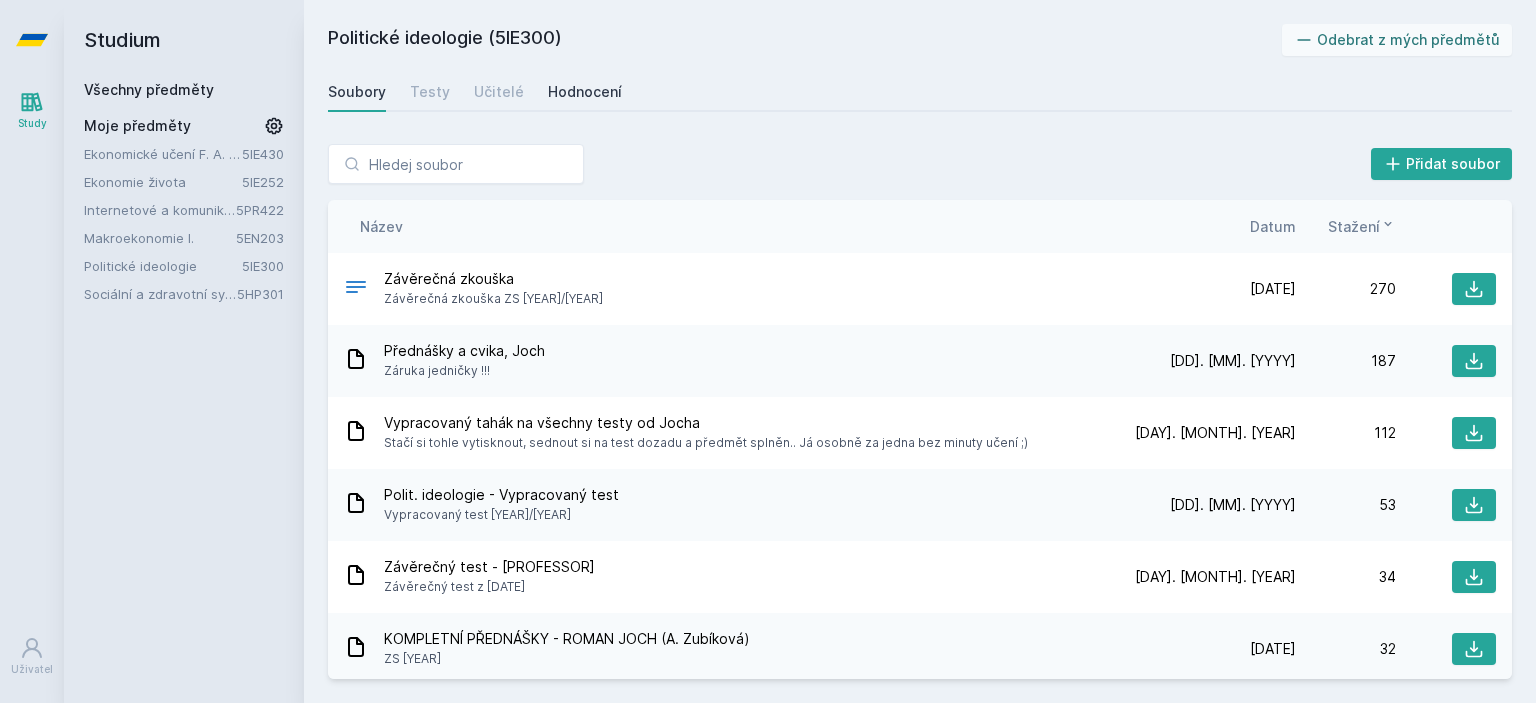 click on "Hodnocení" at bounding box center [585, 92] 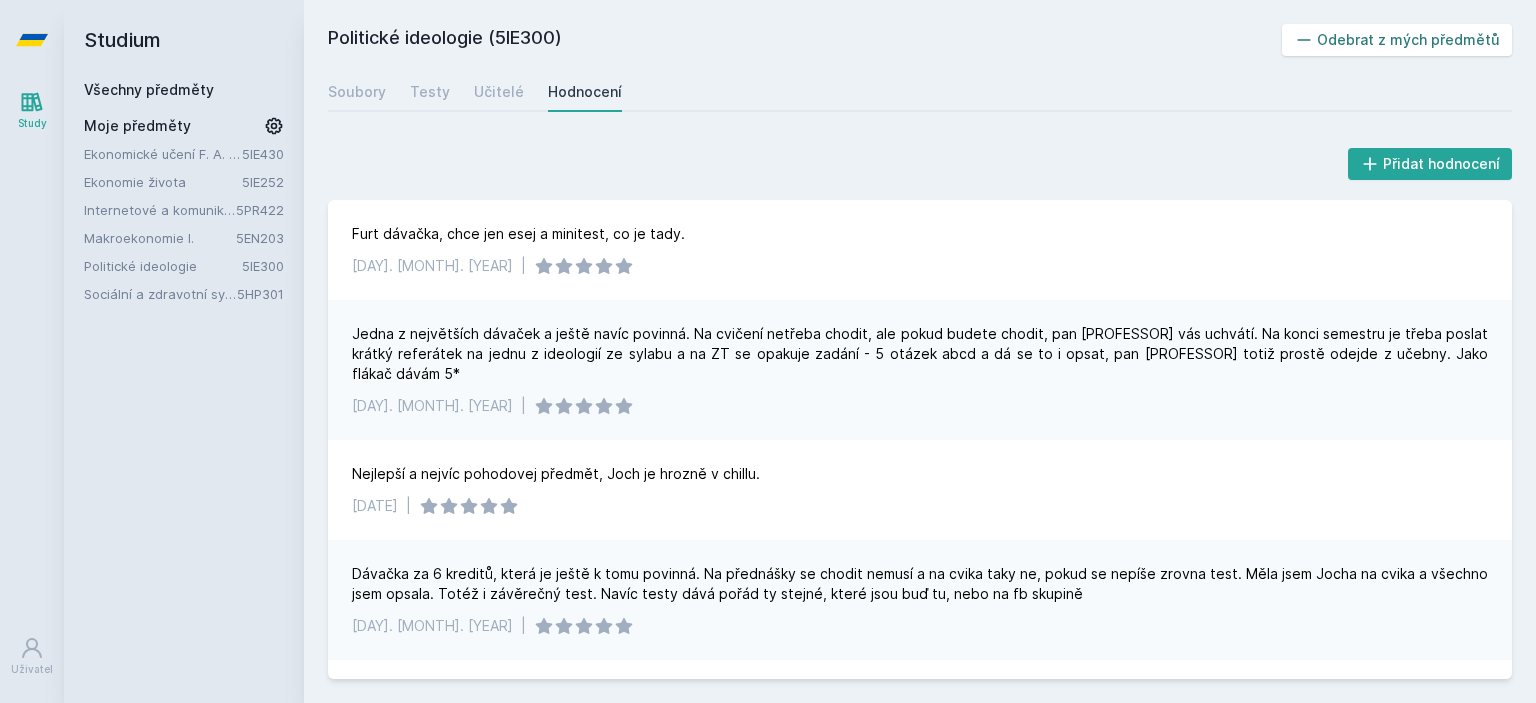 click 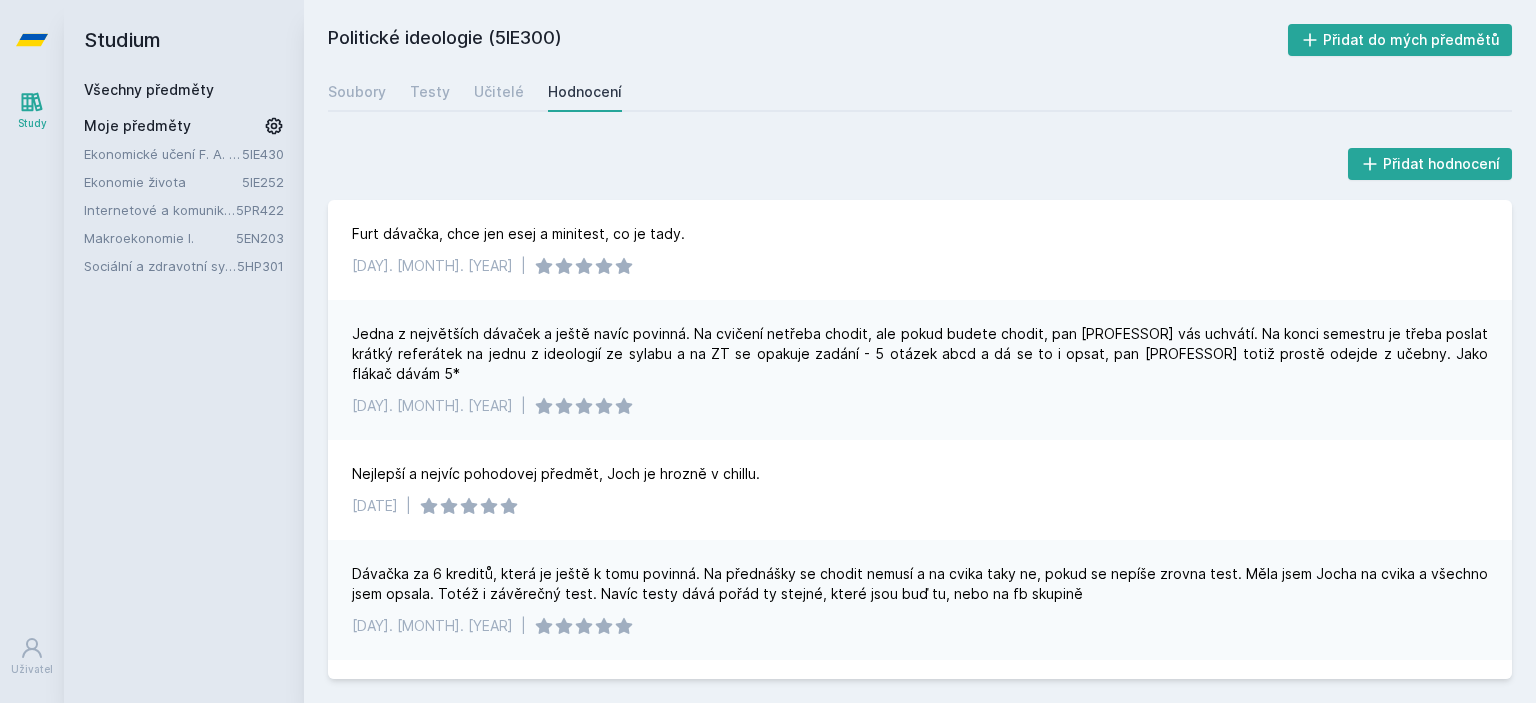 click on "Sociální a zdravotní systém" at bounding box center [160, 266] 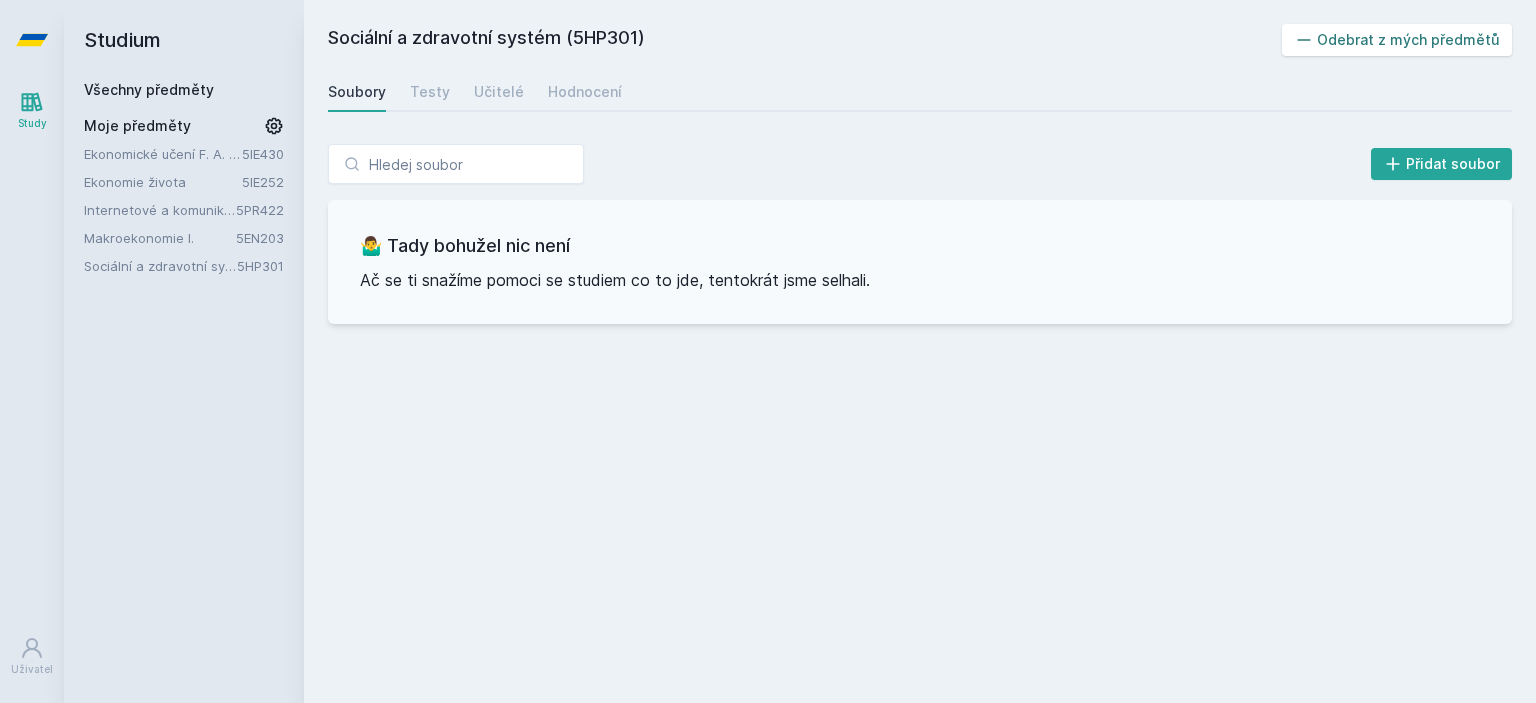 click on "Odebrat z mých předmětů" at bounding box center (1397, 40) 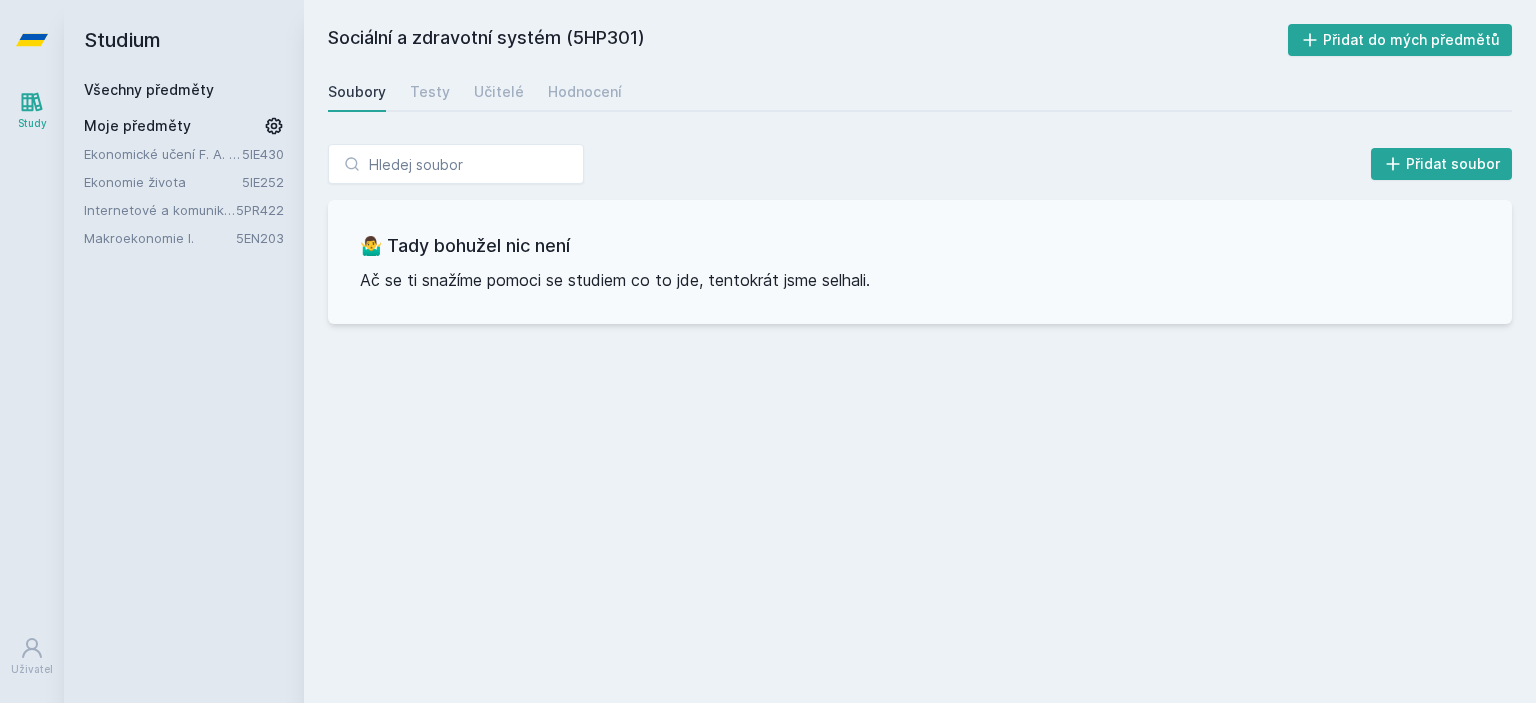 click on "Makroekonomie I." at bounding box center [160, 238] 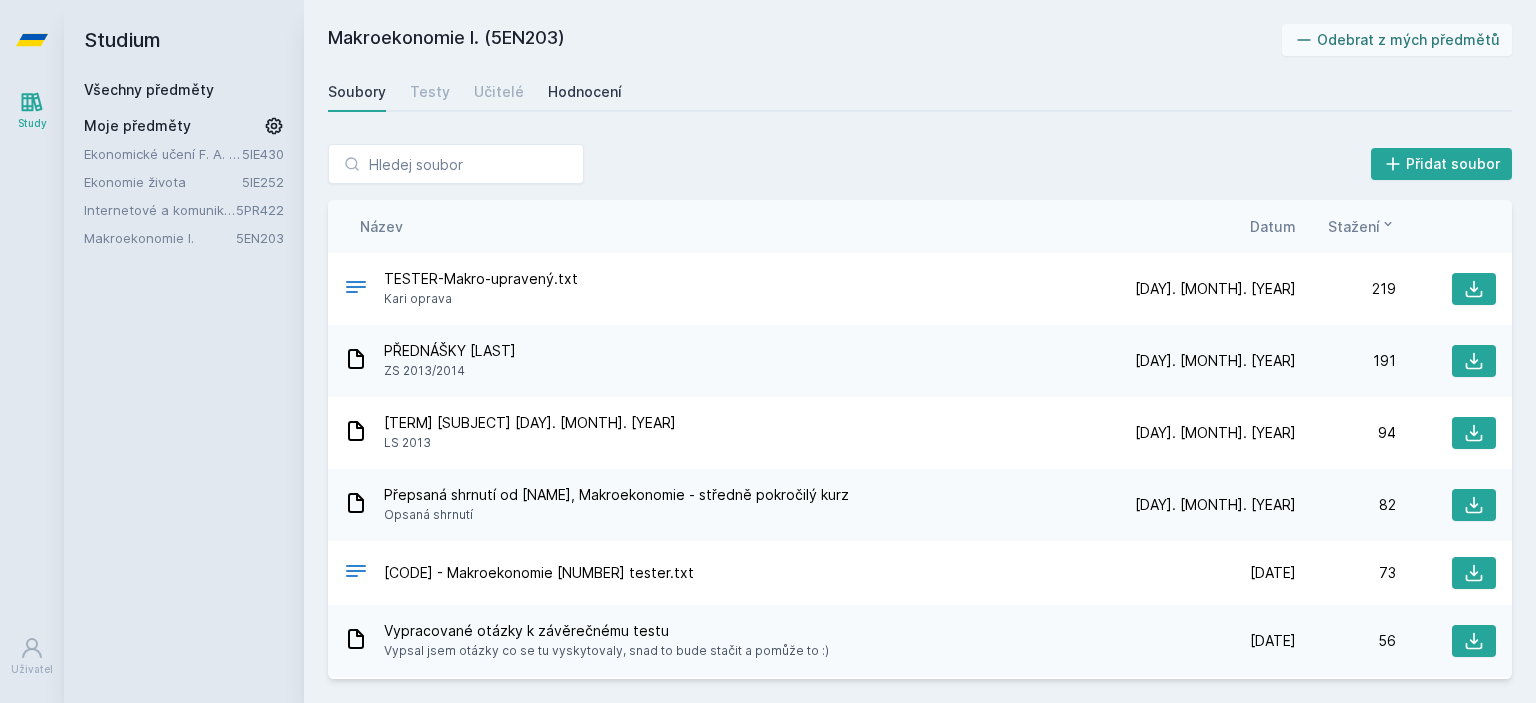click on "Hodnocení" at bounding box center [585, 92] 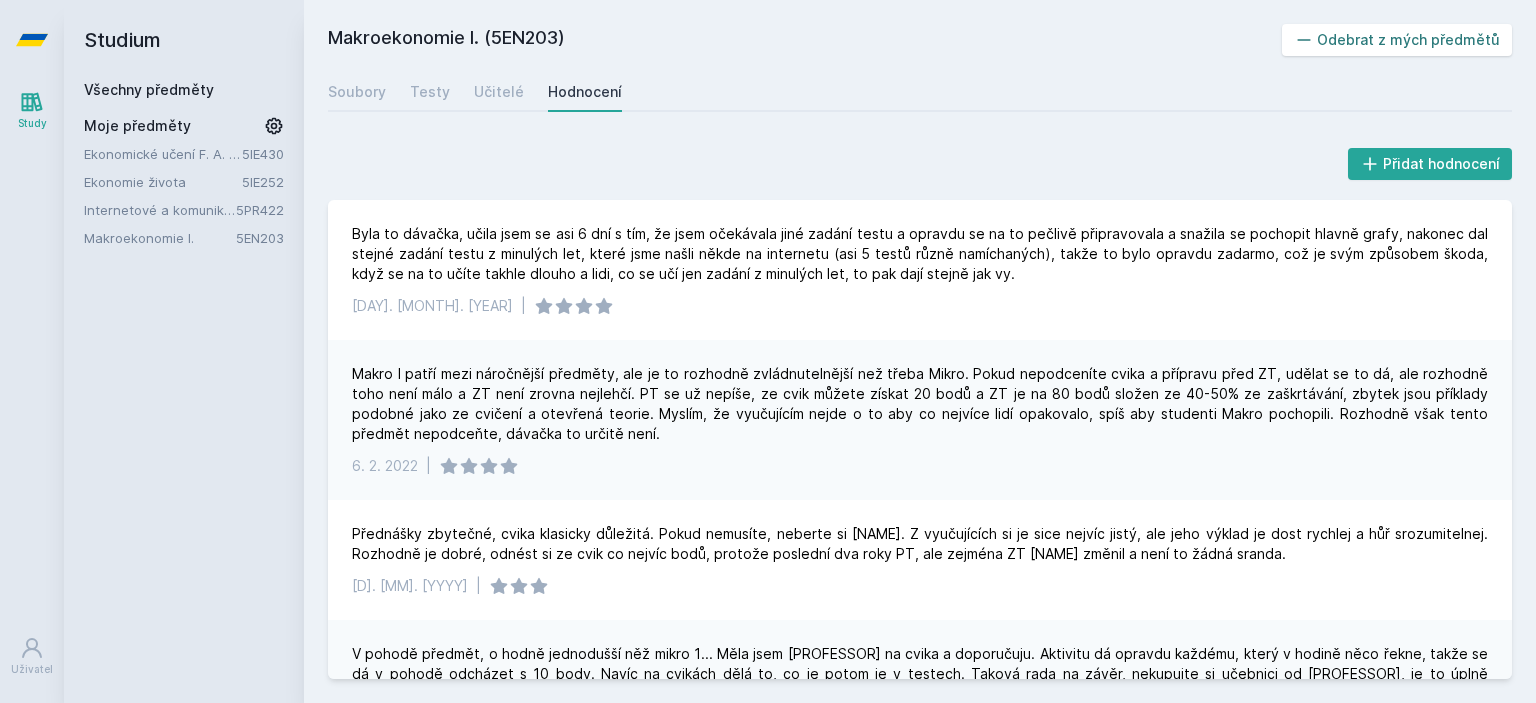 click on "Odebrat z mých předmětů" at bounding box center (1397, 40) 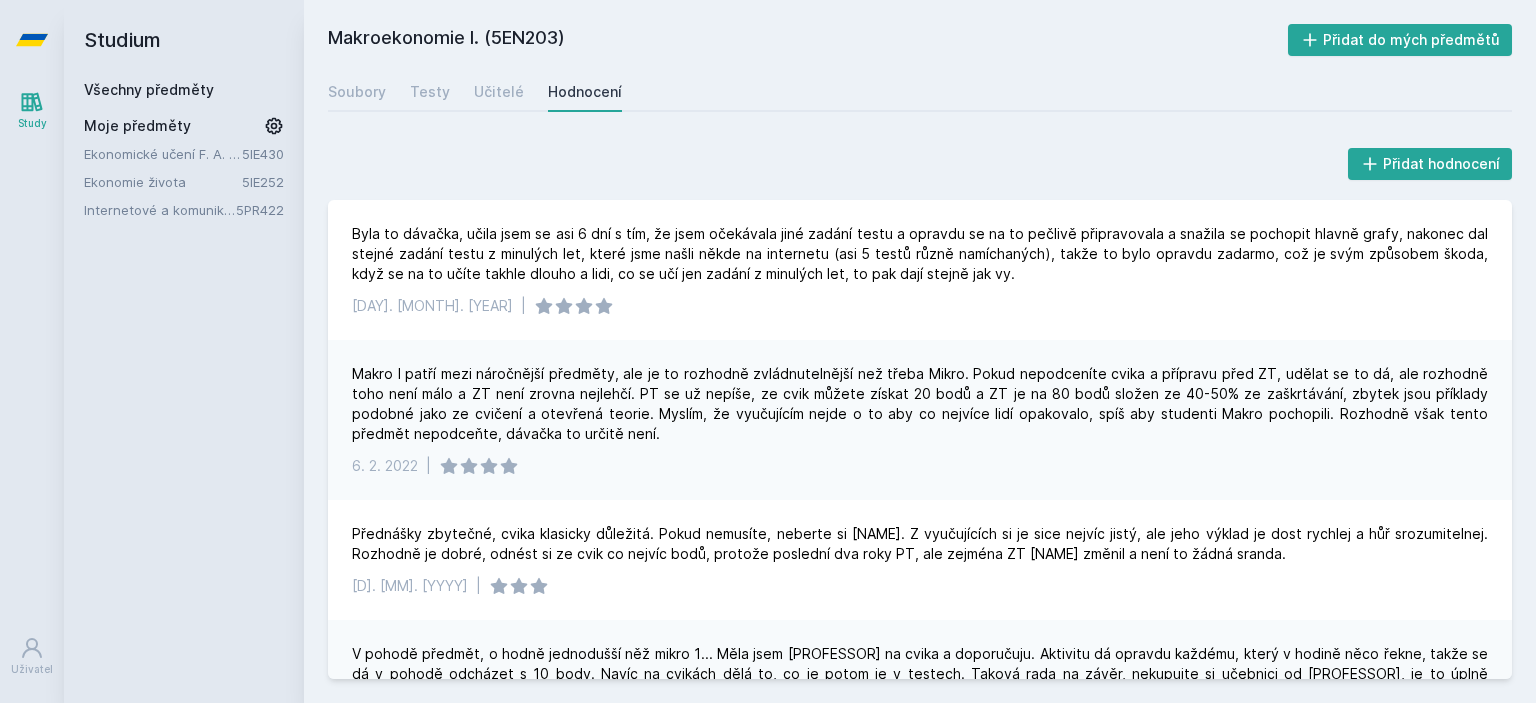click on "Internetové a komunikační právo" at bounding box center (160, 210) 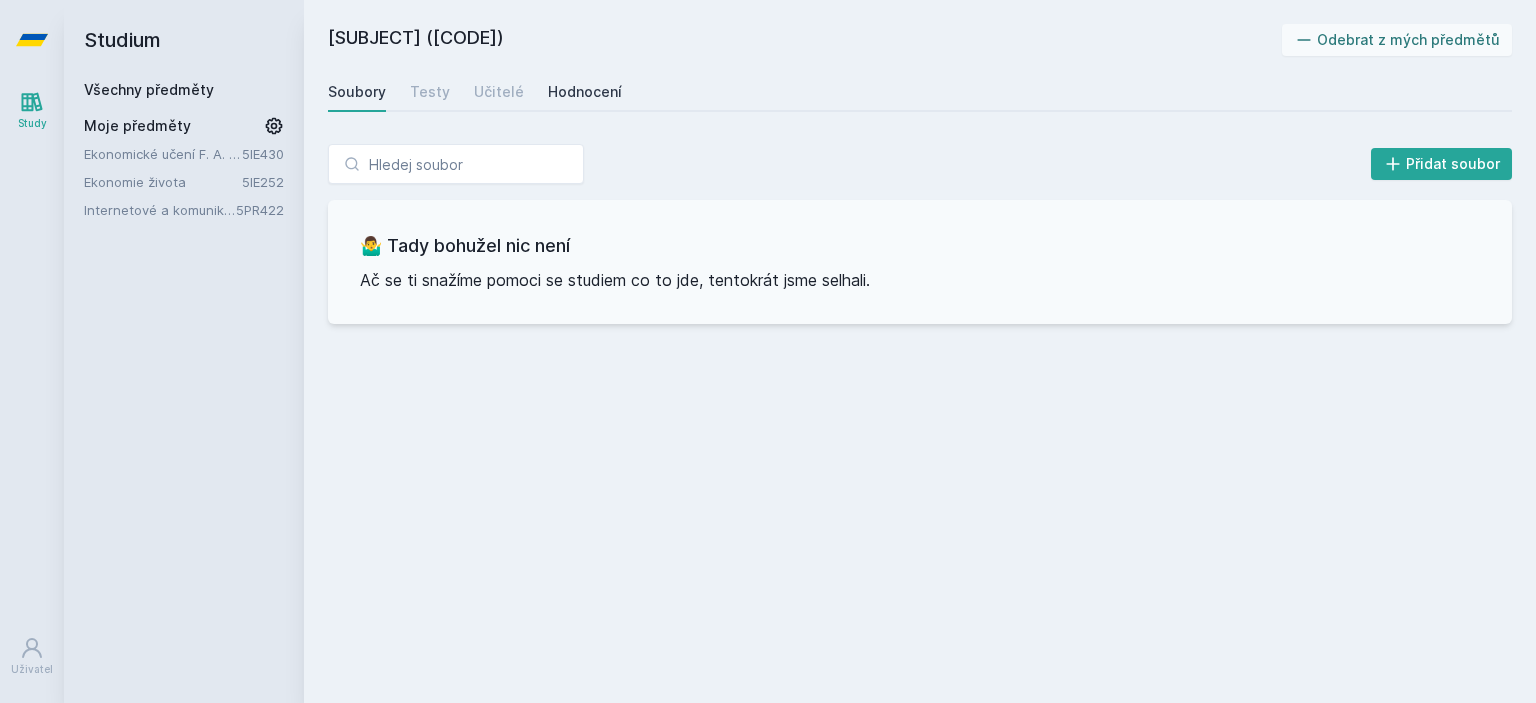 click on "Hodnocení" at bounding box center [585, 92] 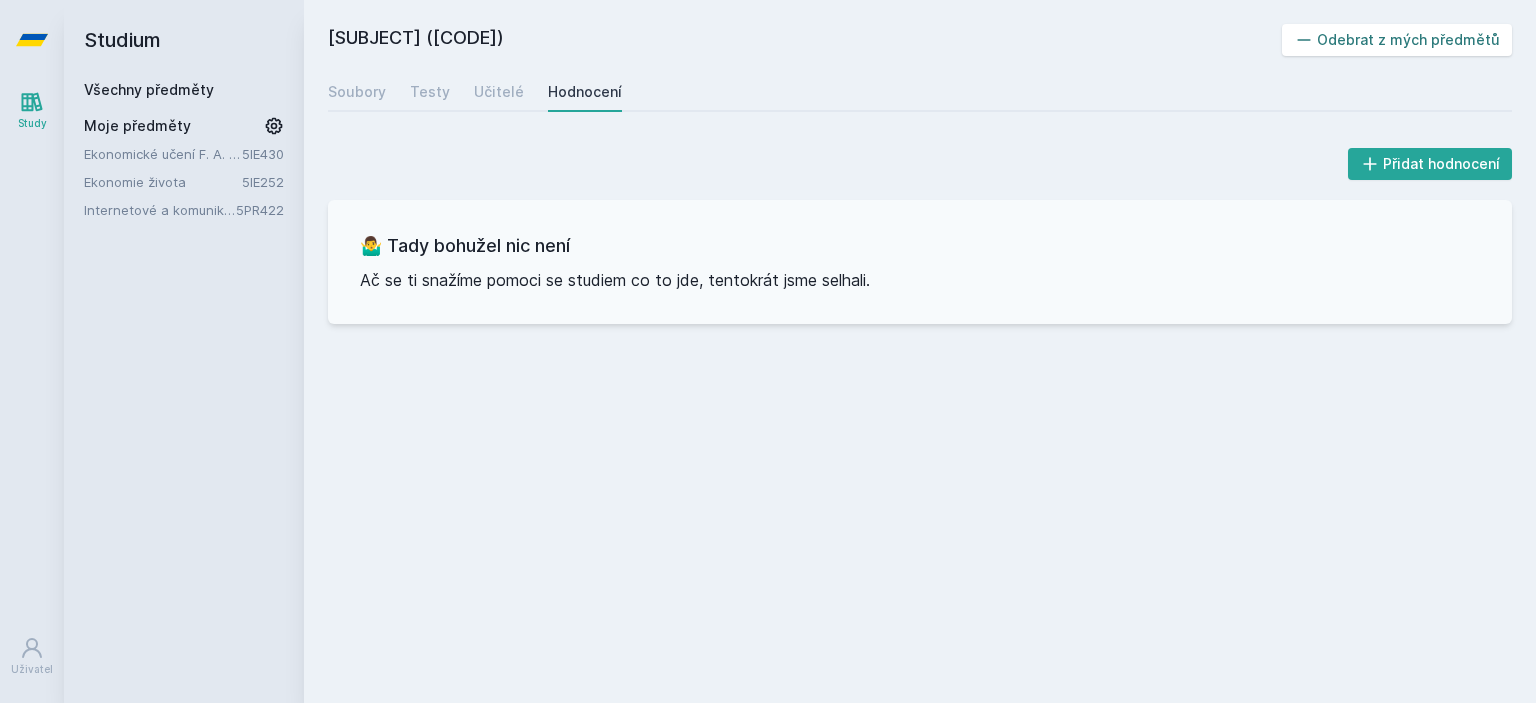 click on "Odebrat z mých předmětů" at bounding box center [1397, 40] 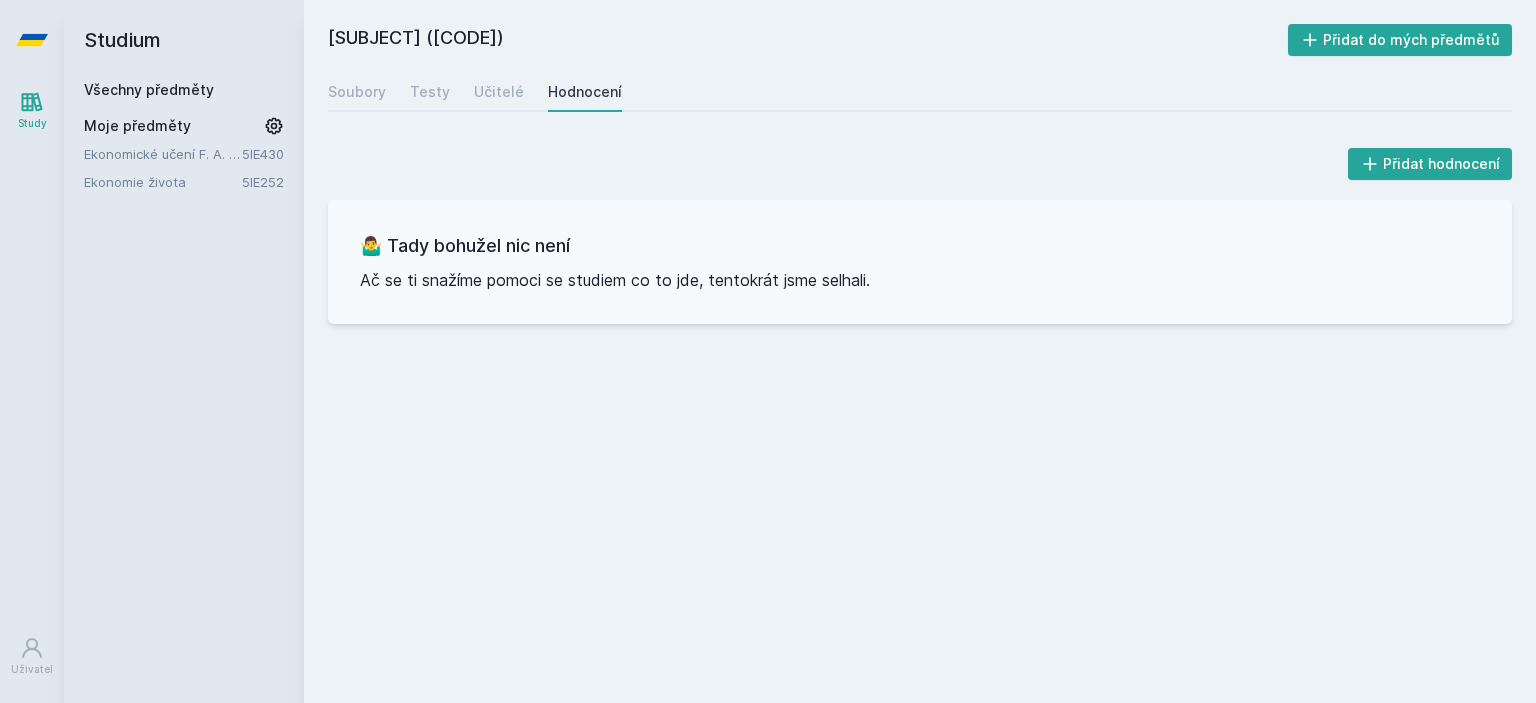 click on "Ekonomie života" at bounding box center (163, 182) 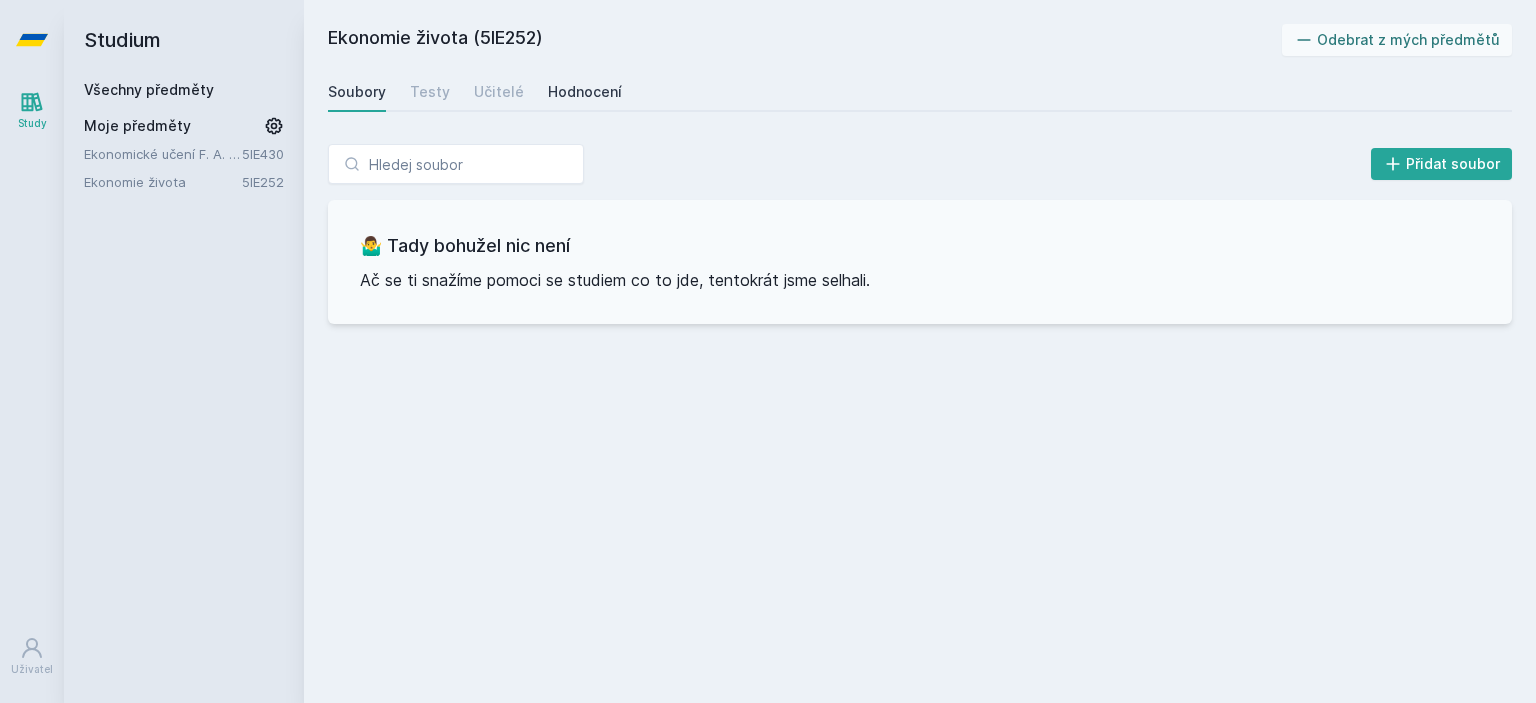 click on "Hodnocení" at bounding box center (585, 92) 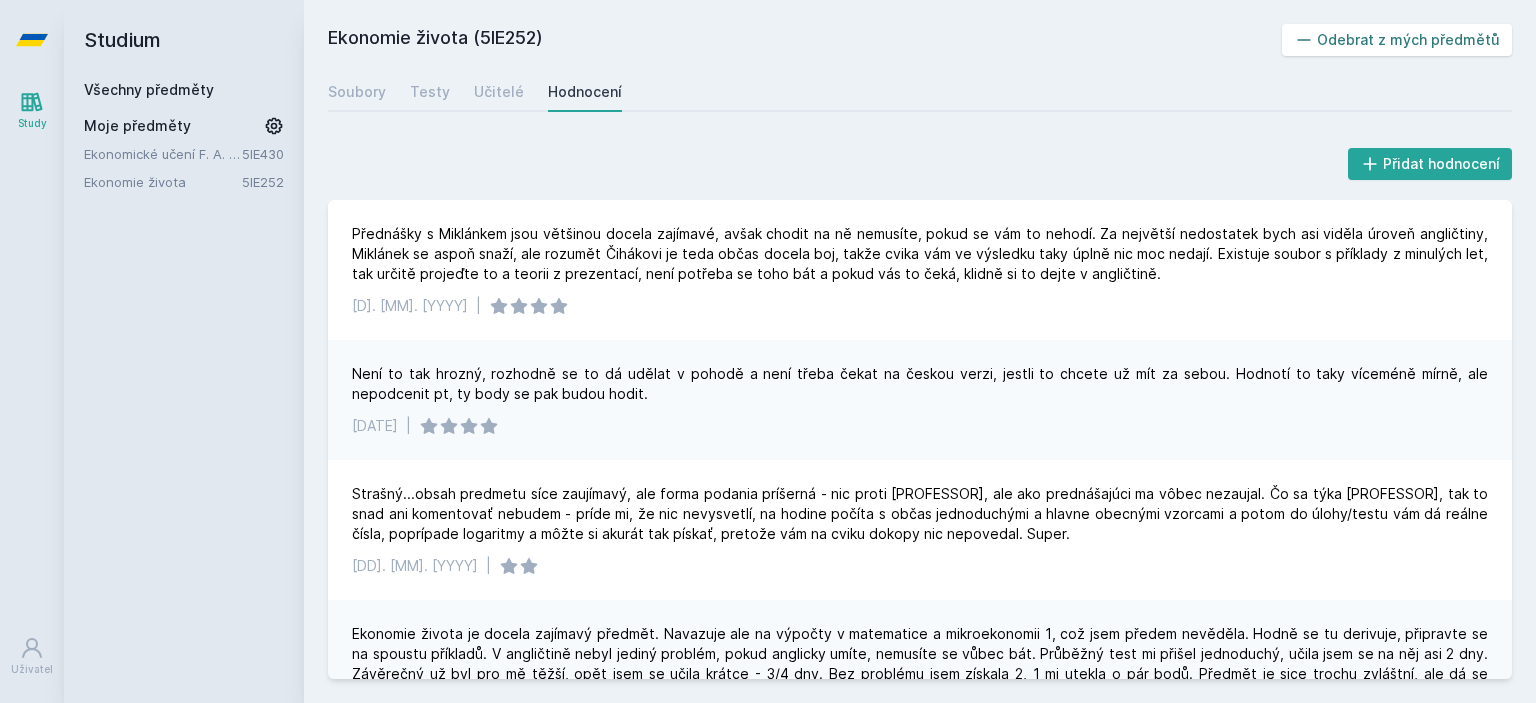 click 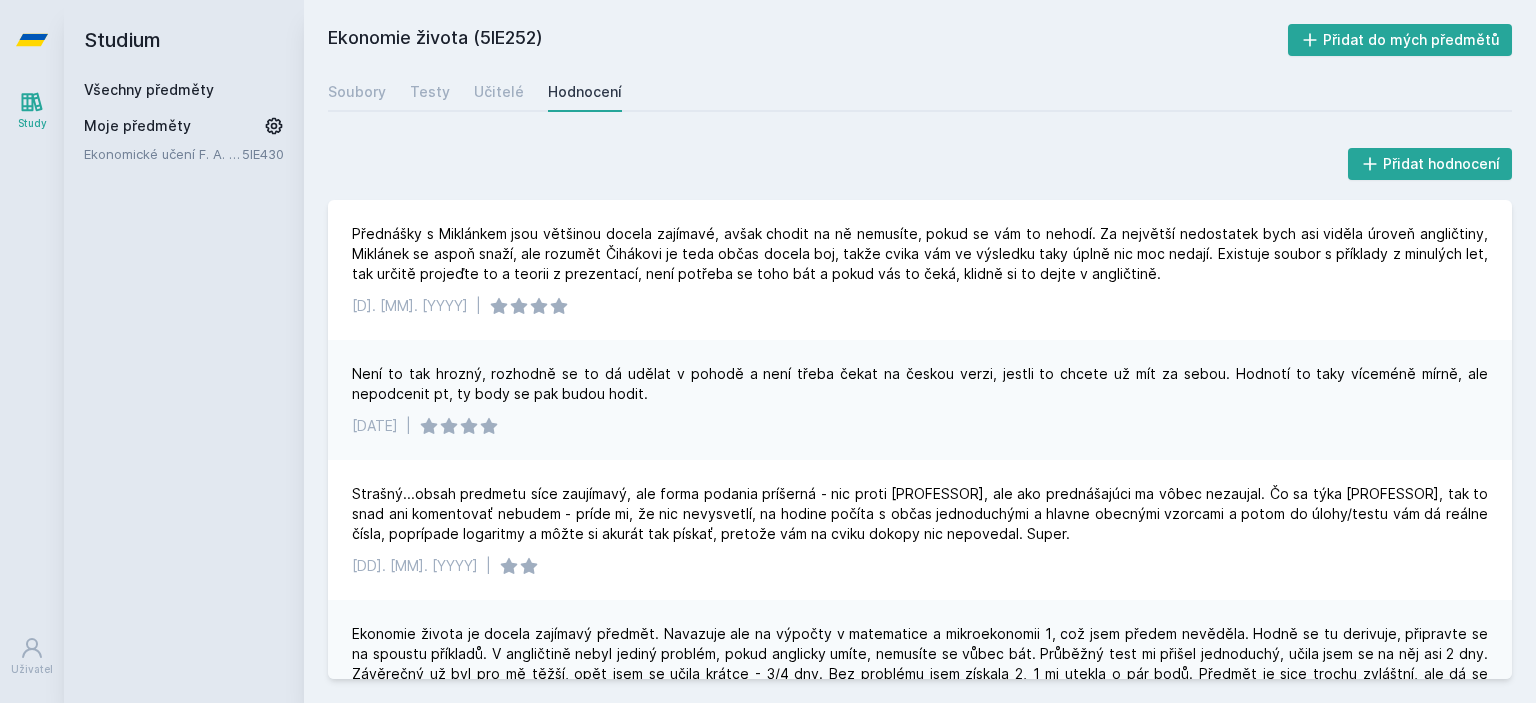 click on "5IE430" at bounding box center (263, 154) 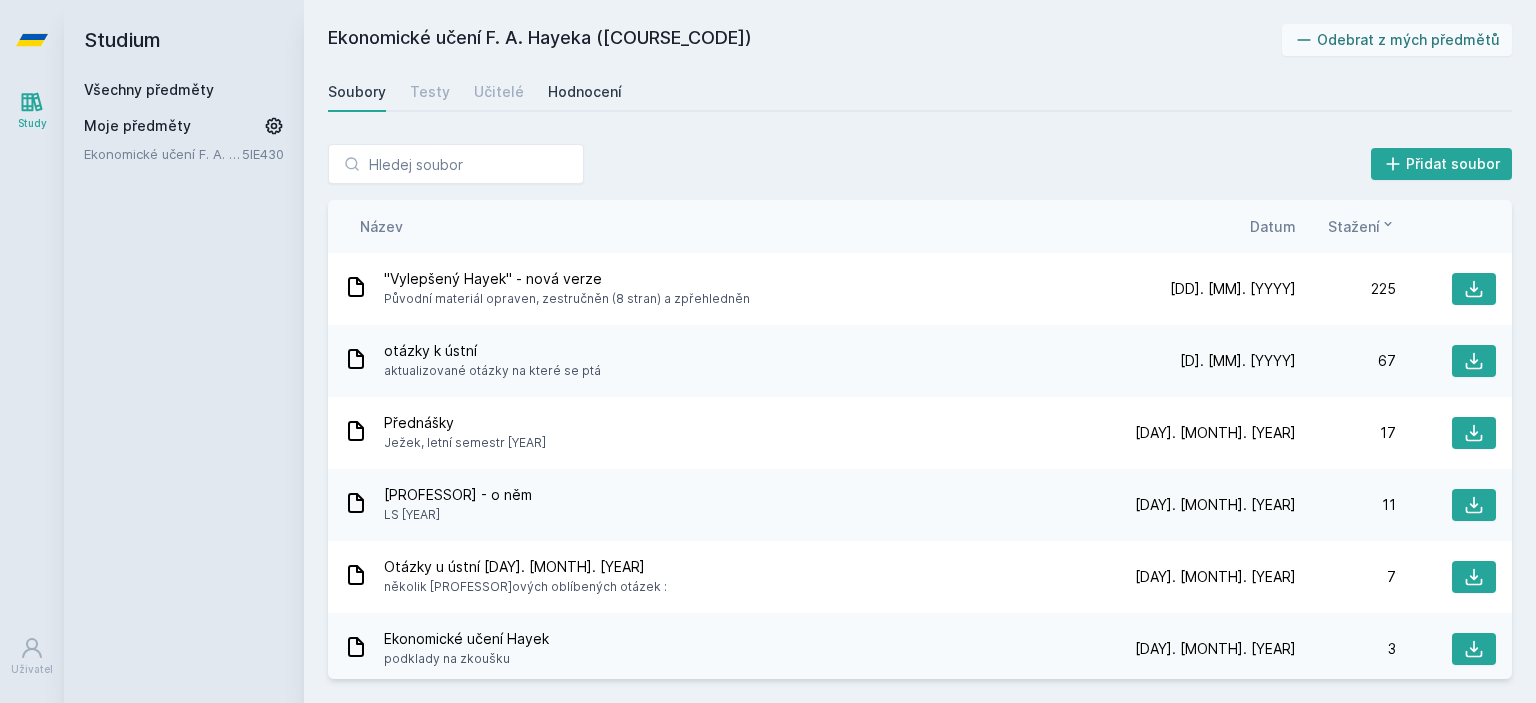 click on "Hodnocení" at bounding box center (585, 92) 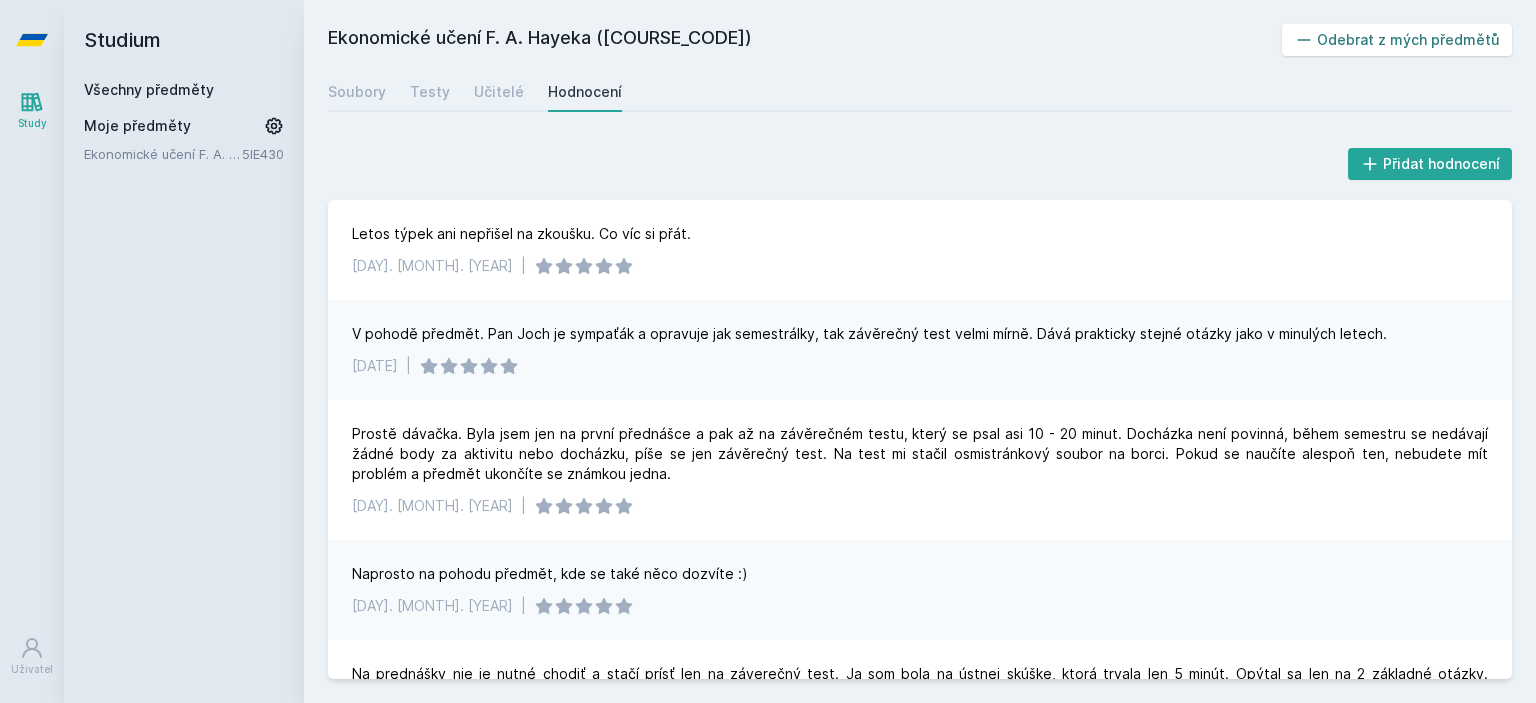 click on "Odebrat z mých předmětů" at bounding box center (1397, 40) 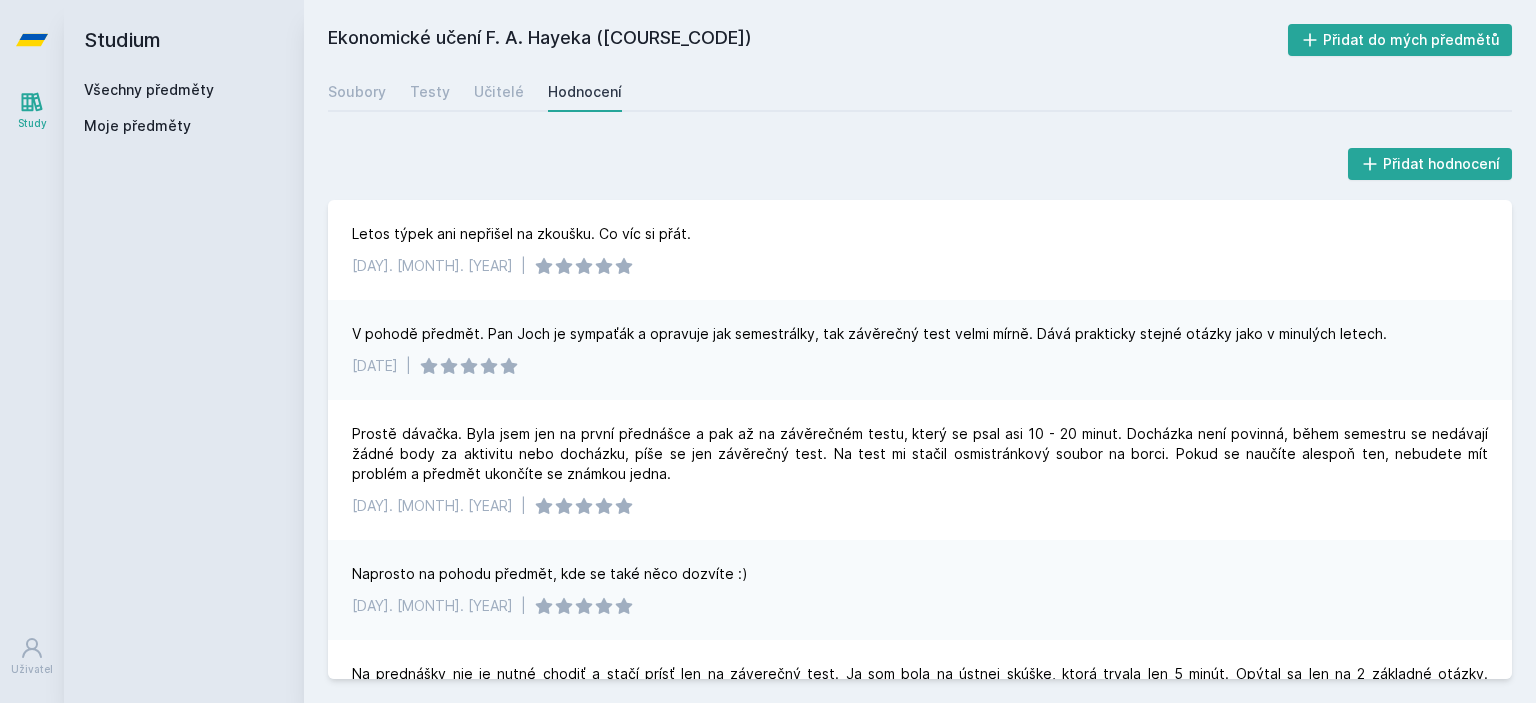 click on "Všechny předměty" at bounding box center (149, 89) 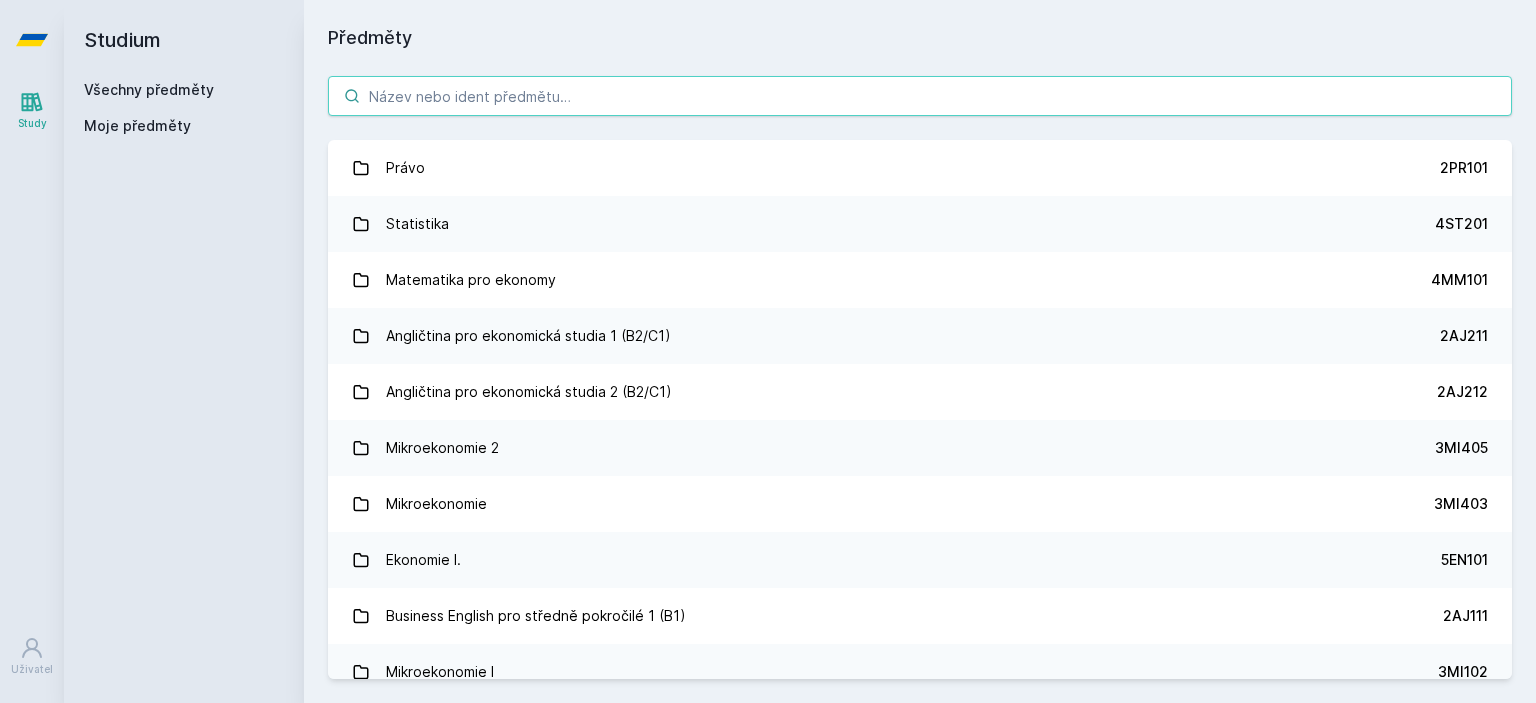 click at bounding box center (920, 96) 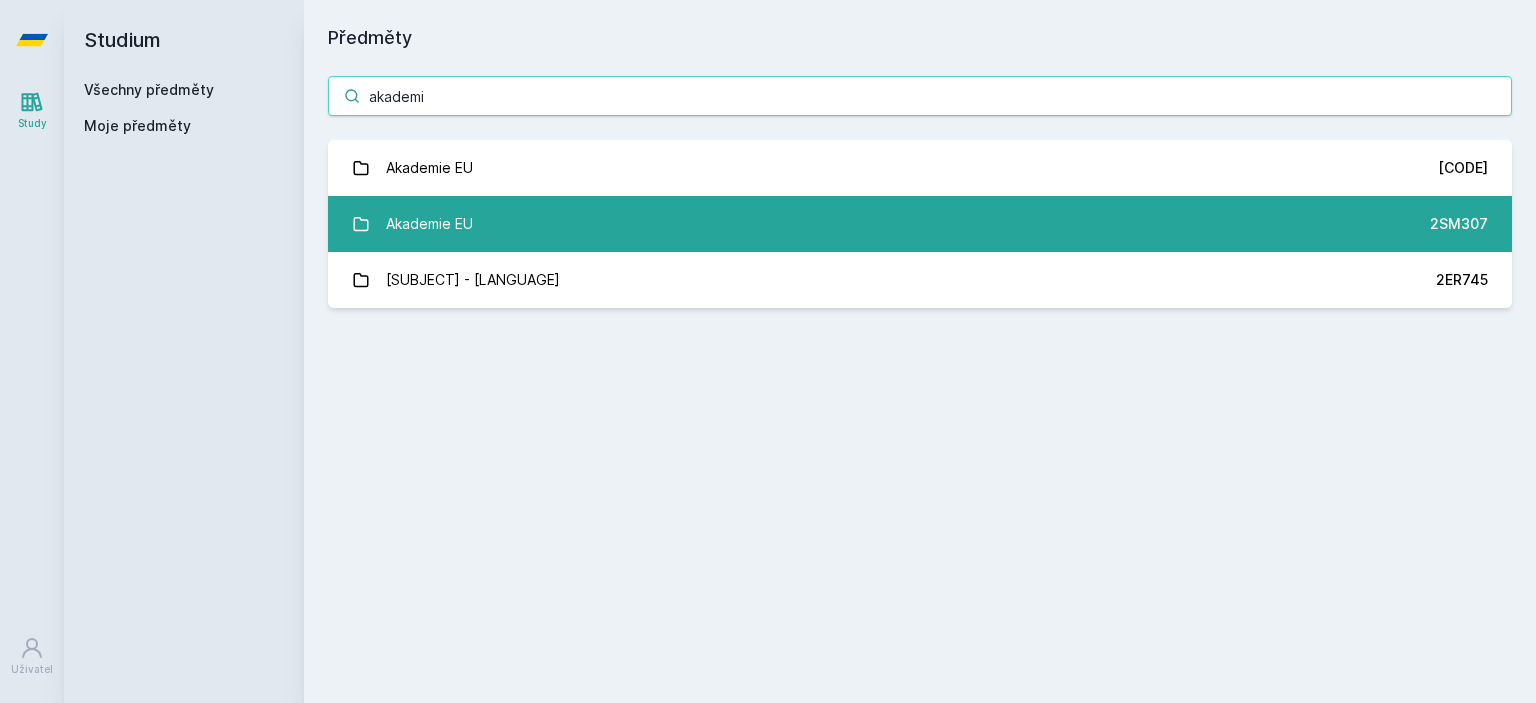 type on "akademi" 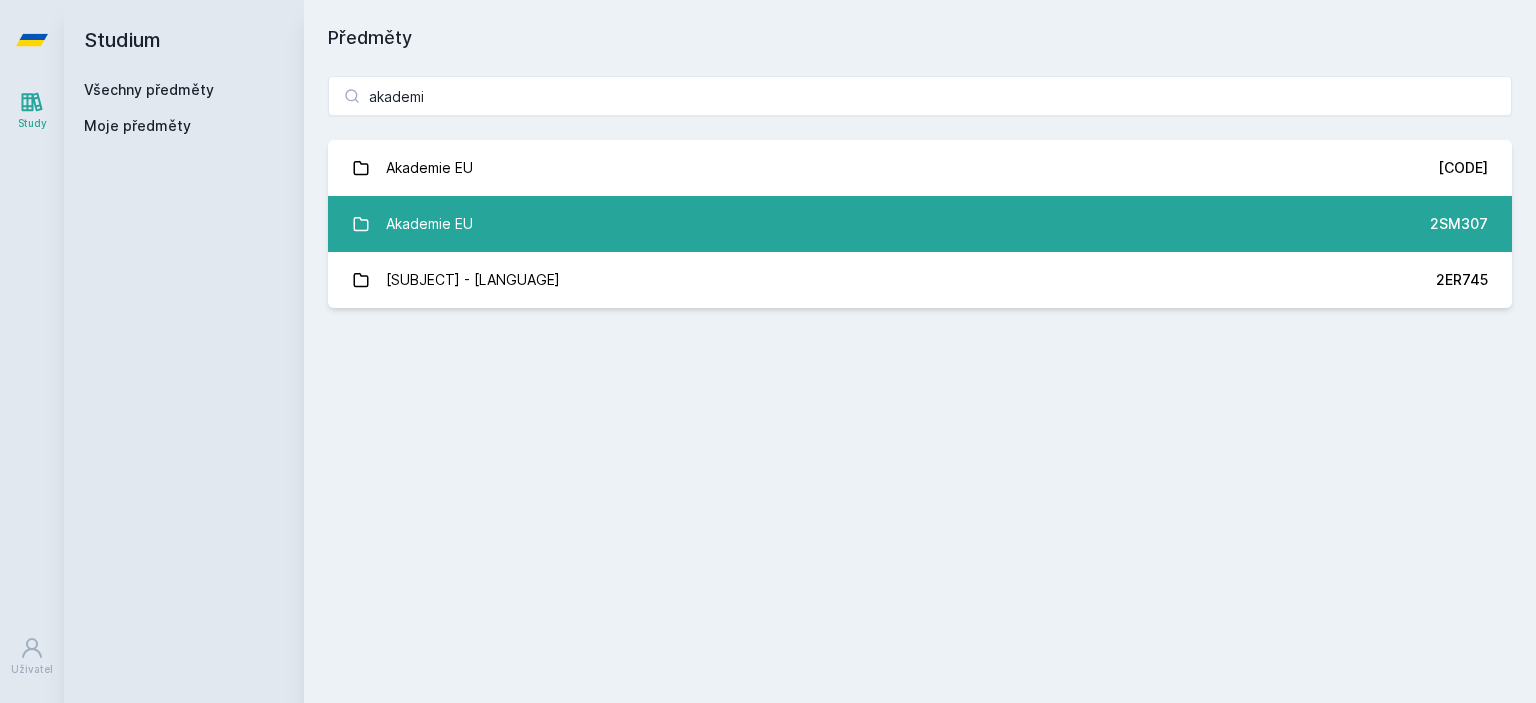 click on "Akademie EU   [COURSE_CODE]" at bounding box center [920, 224] 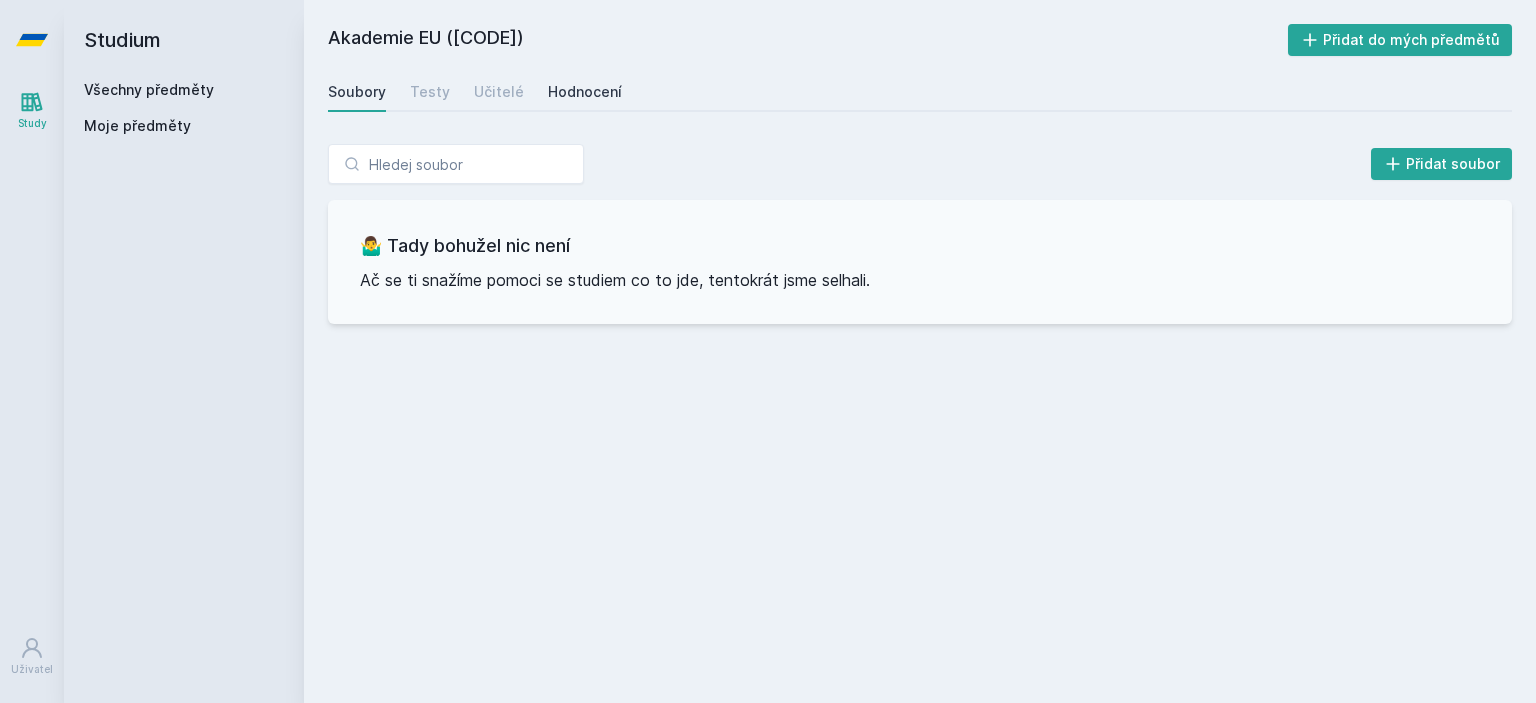 click on "Hodnocení" at bounding box center (585, 92) 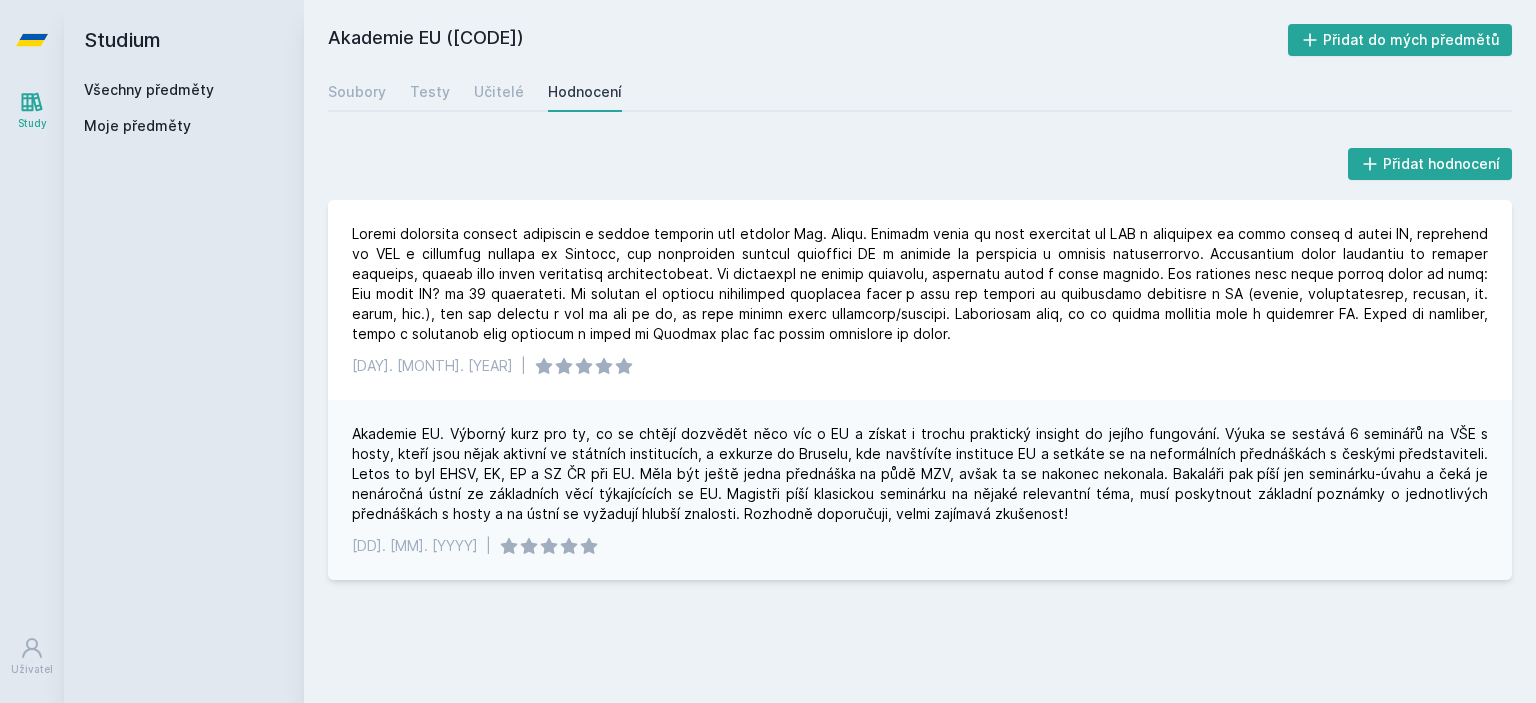 click on "Akademie EU ([CODE])
Přidat do mých předmětů
Soubory
Testy
Učitelé
Hodnocení
Přidat hodnocení            [DATE]   |     [DATE]   |           Jejda, něco se pokazilo." at bounding box center (920, 351) 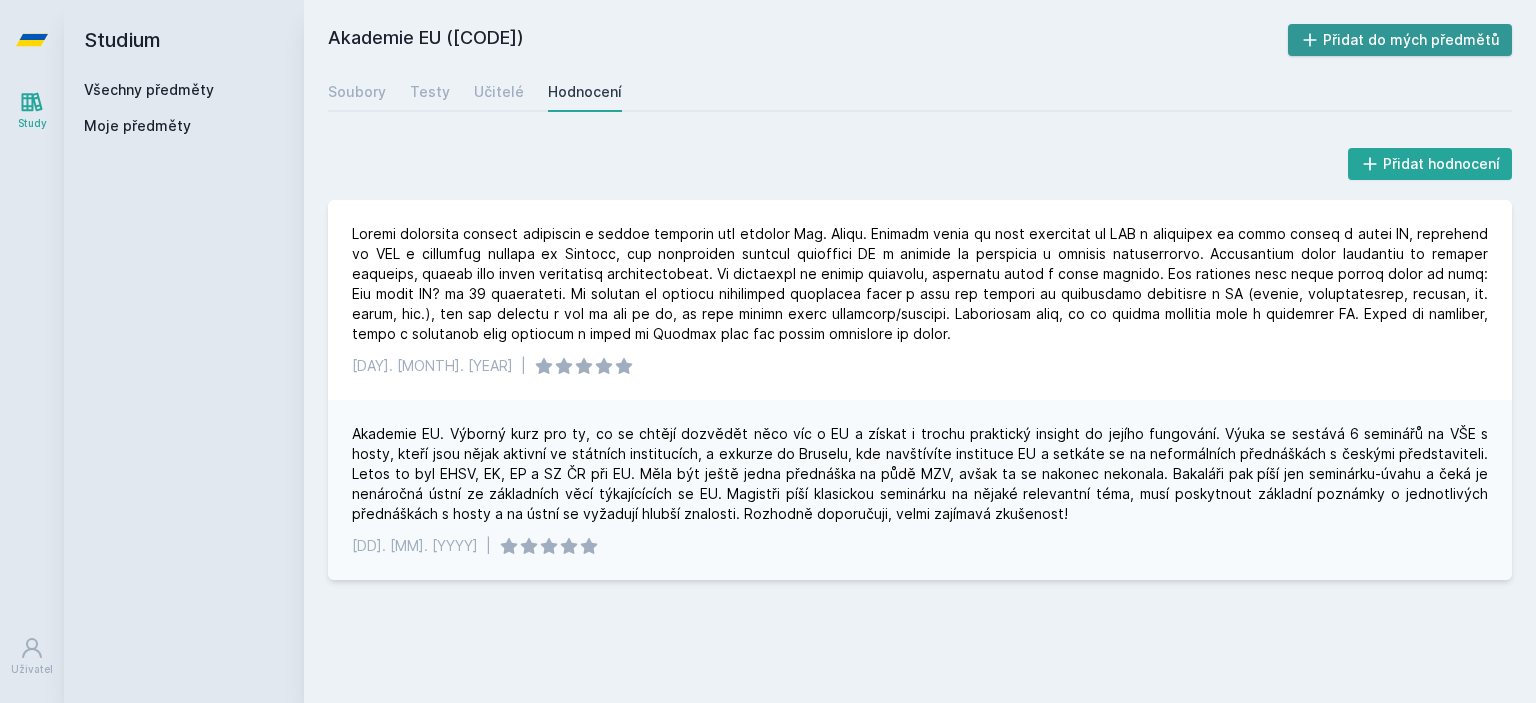 click on "Přidat do mých předmětů" at bounding box center (1400, 40) 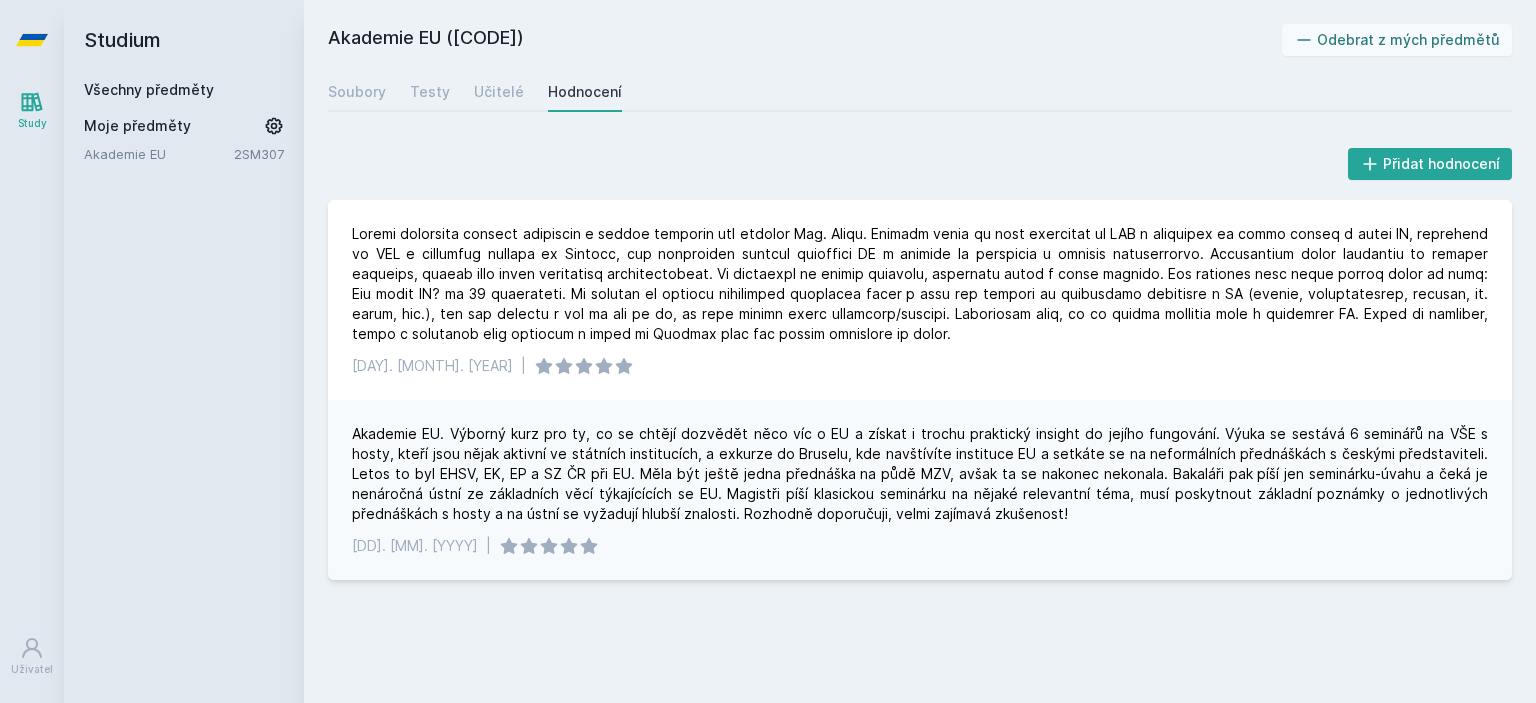 click on "Všechny předměty" at bounding box center [149, 89] 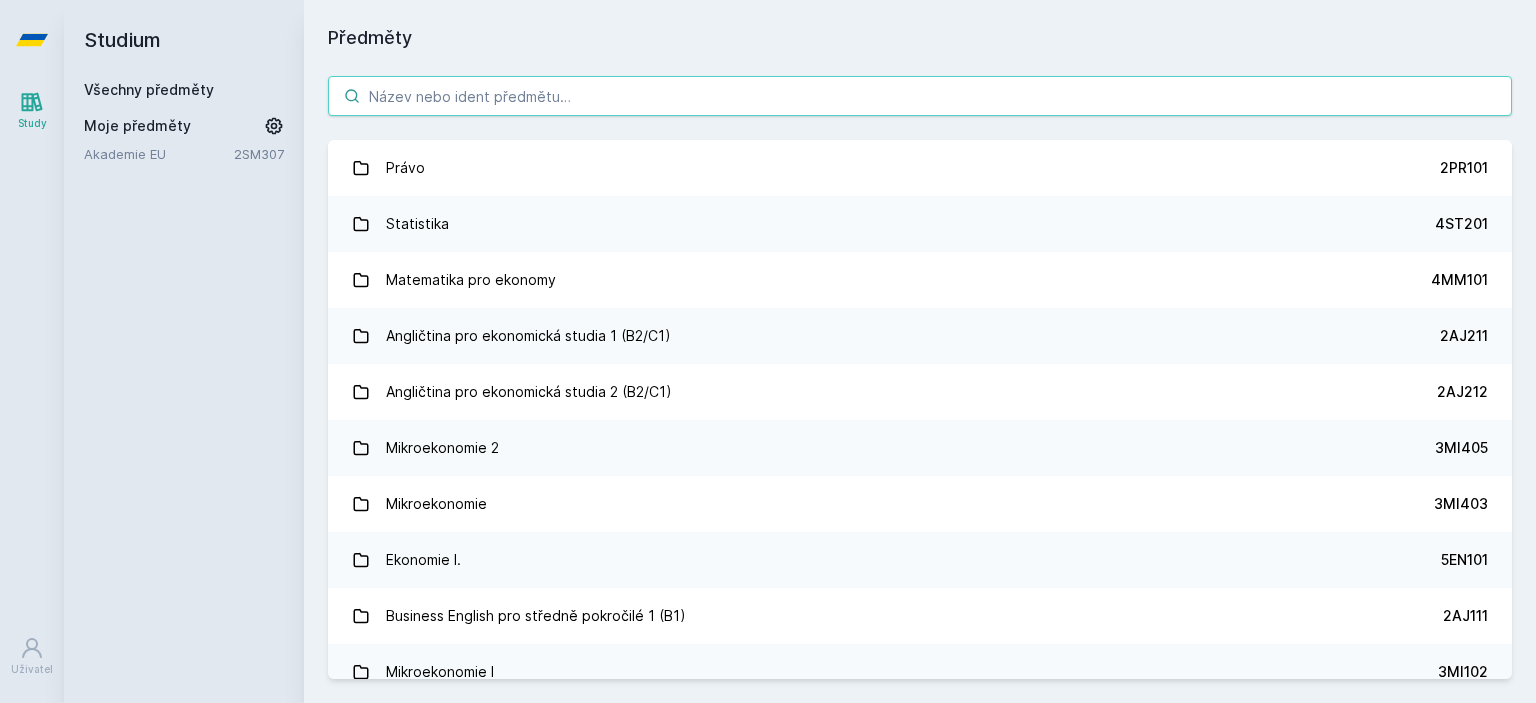 click at bounding box center (920, 96) 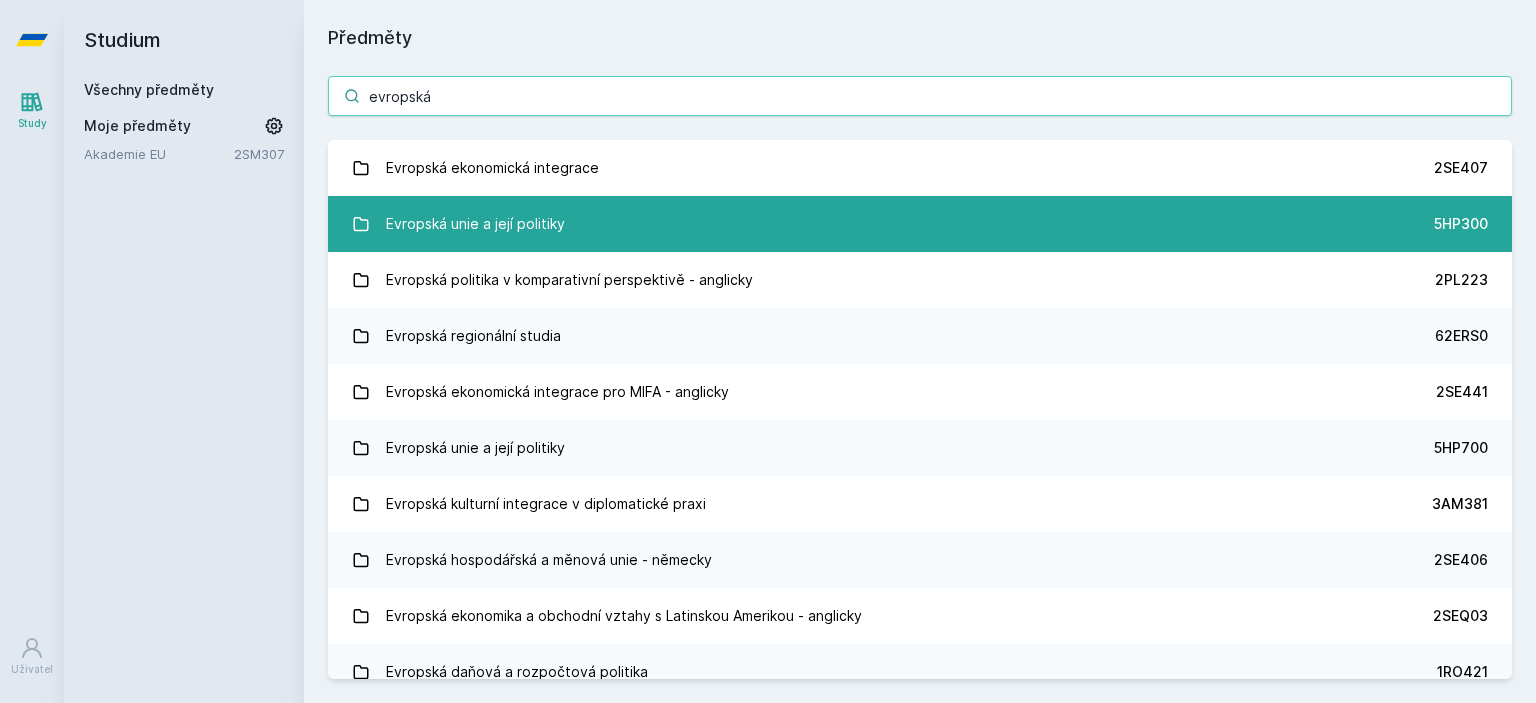 type on "evropská" 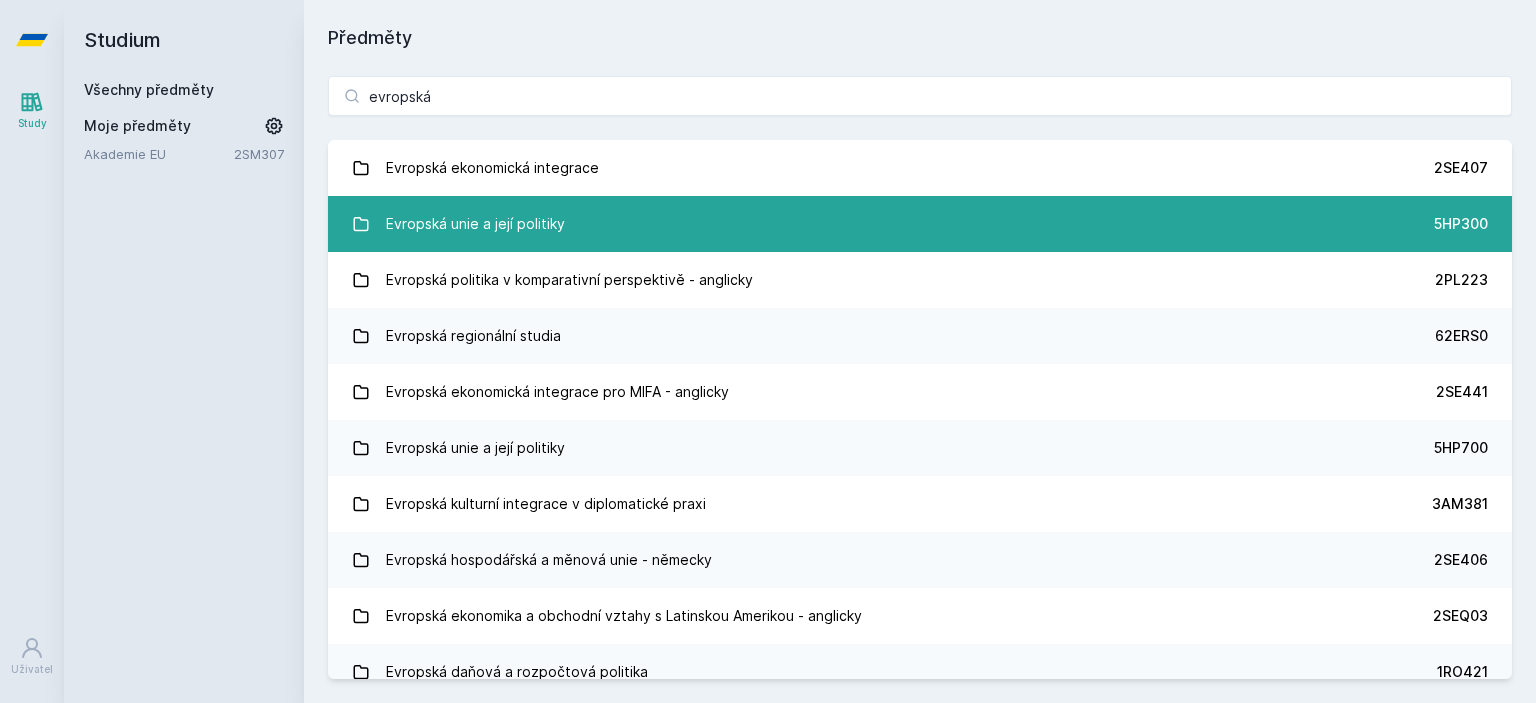 click on "Evropská unie a její politiky   5HP300" at bounding box center (920, 224) 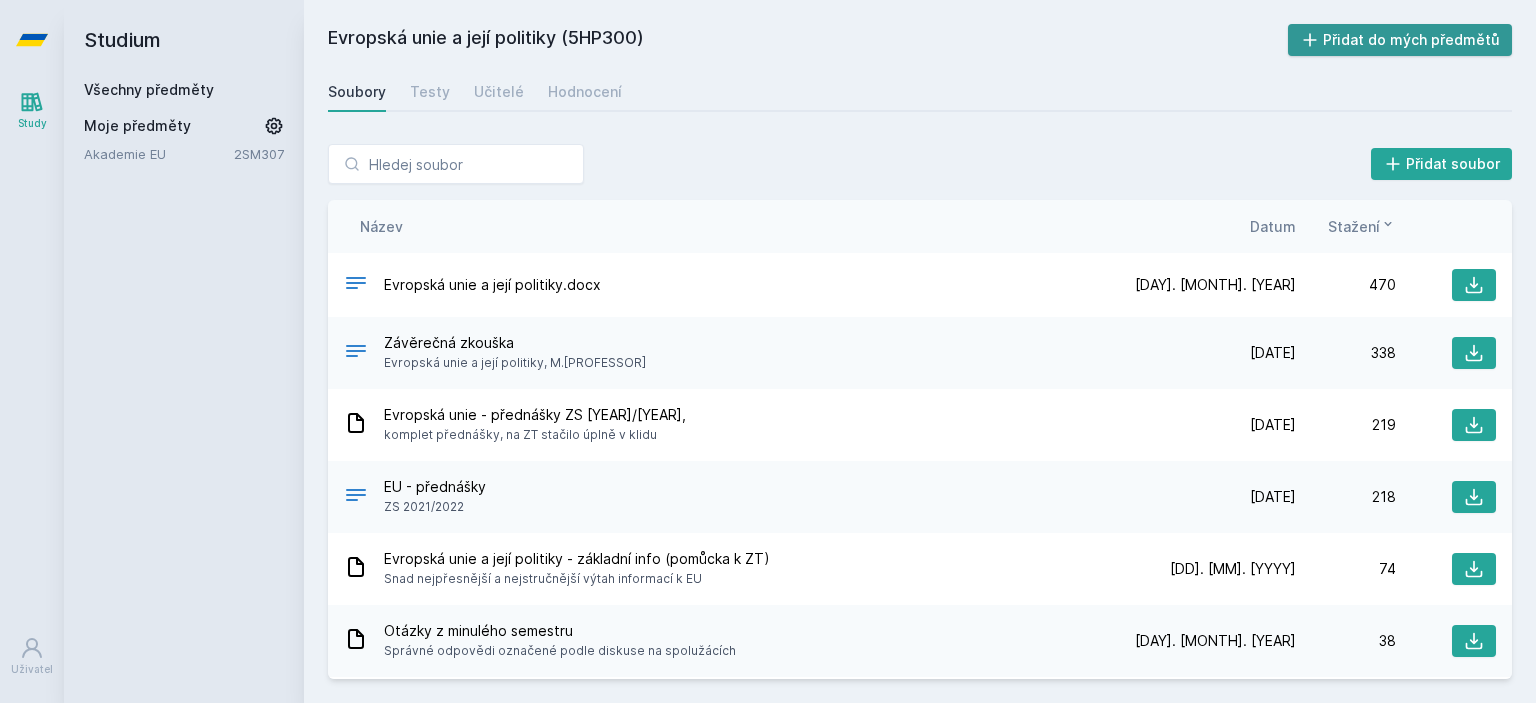 click on "Přidat do mých předmětů" at bounding box center (1400, 40) 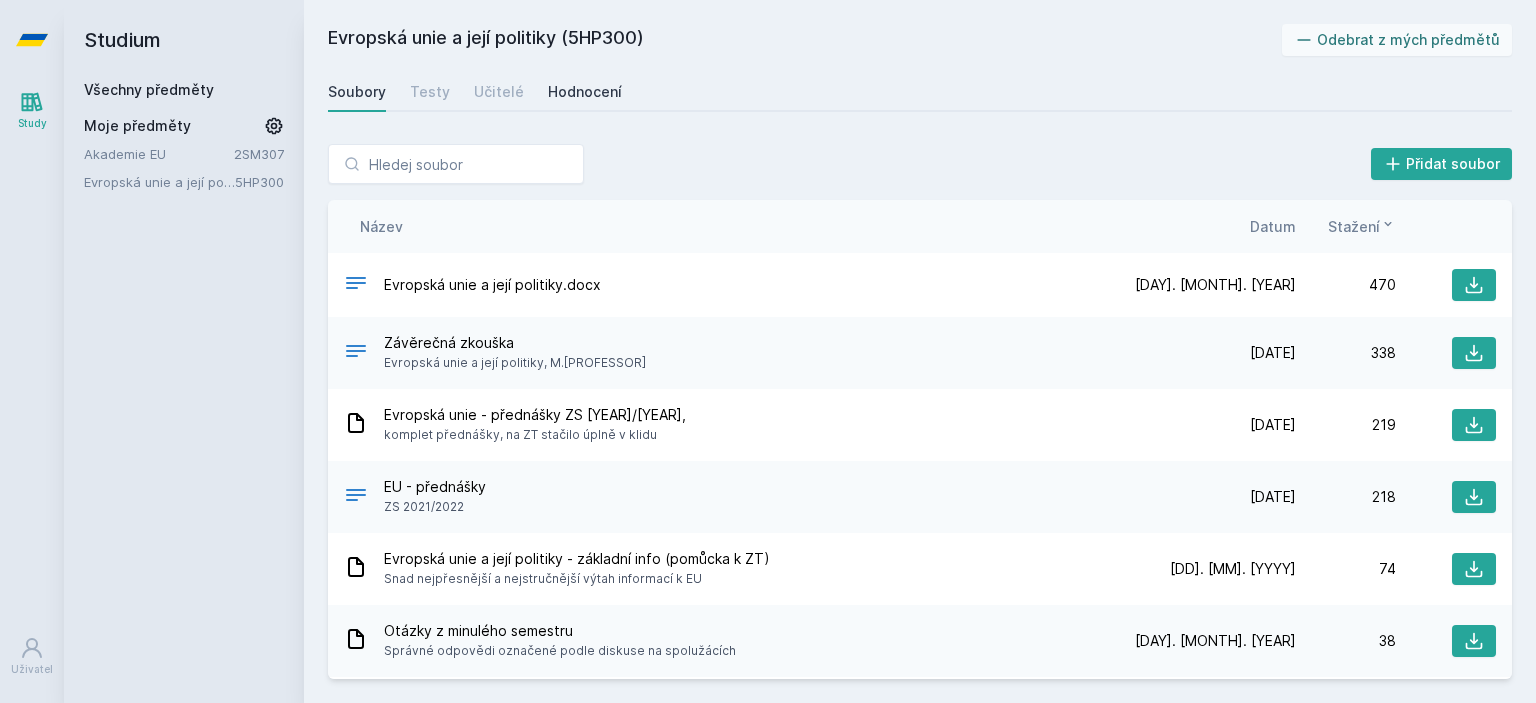 click on "Hodnocení" at bounding box center (585, 92) 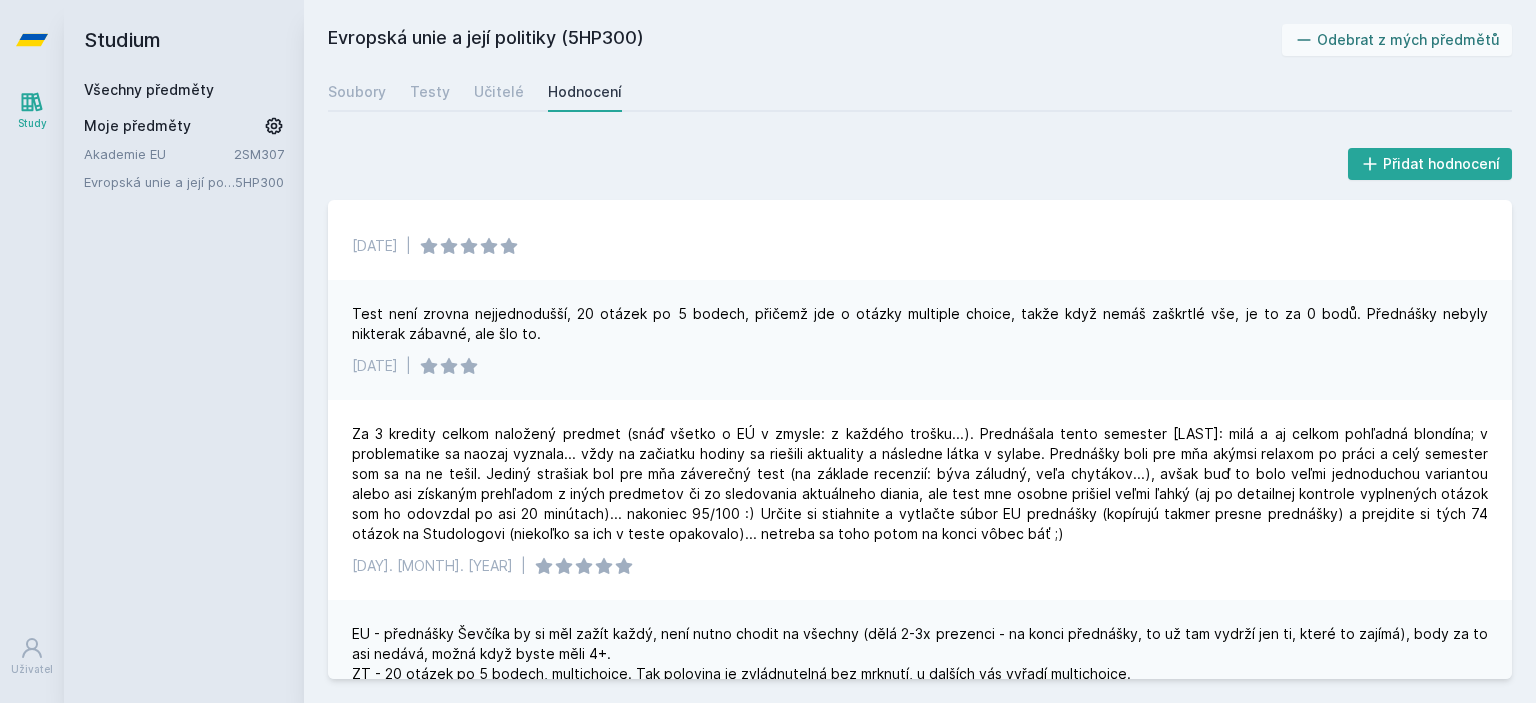 drag, startPoint x: 165, startPoint y: 74, endPoint x: 176, endPoint y: 104, distance: 31.95309 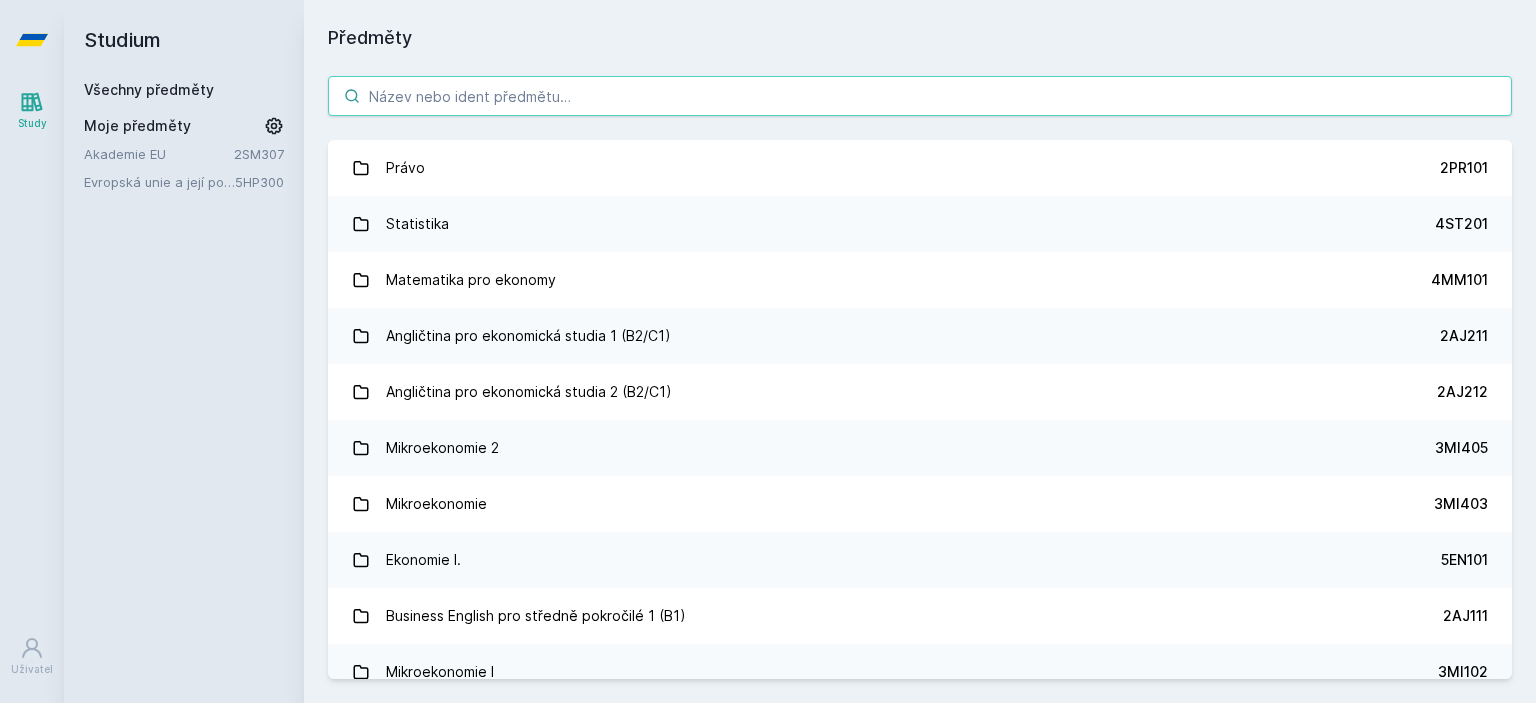 click at bounding box center [920, 96] 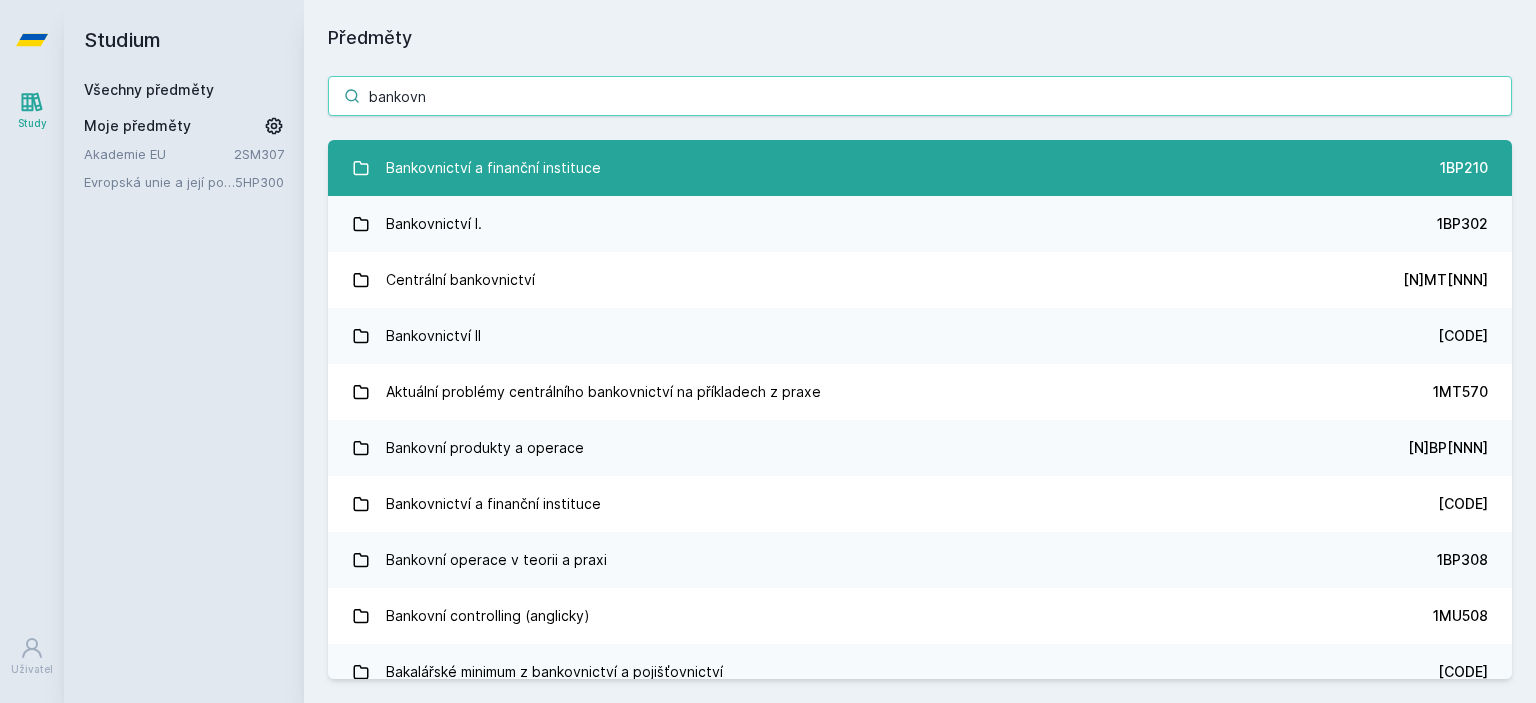type on "bankovn" 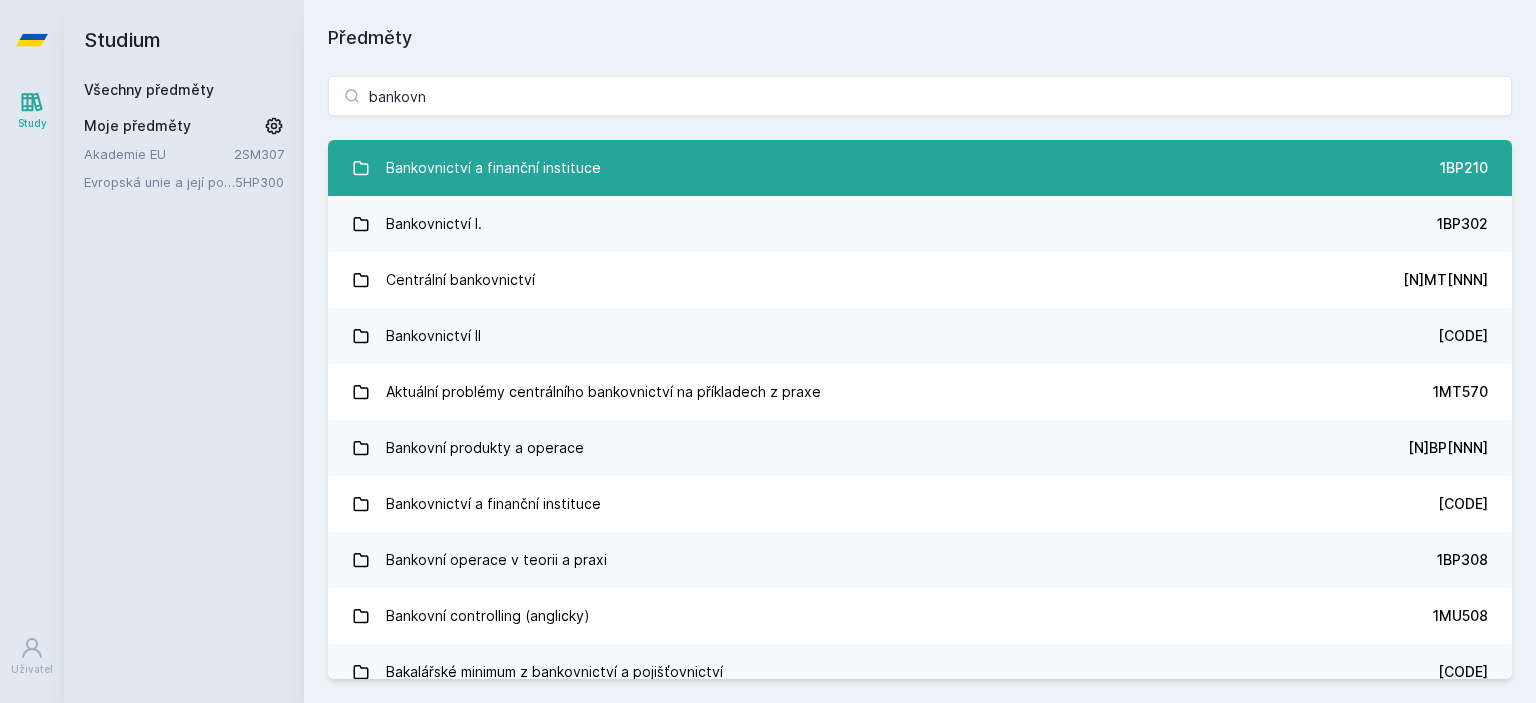 click on "[SUBJECT] [CODE]" at bounding box center [920, 168] 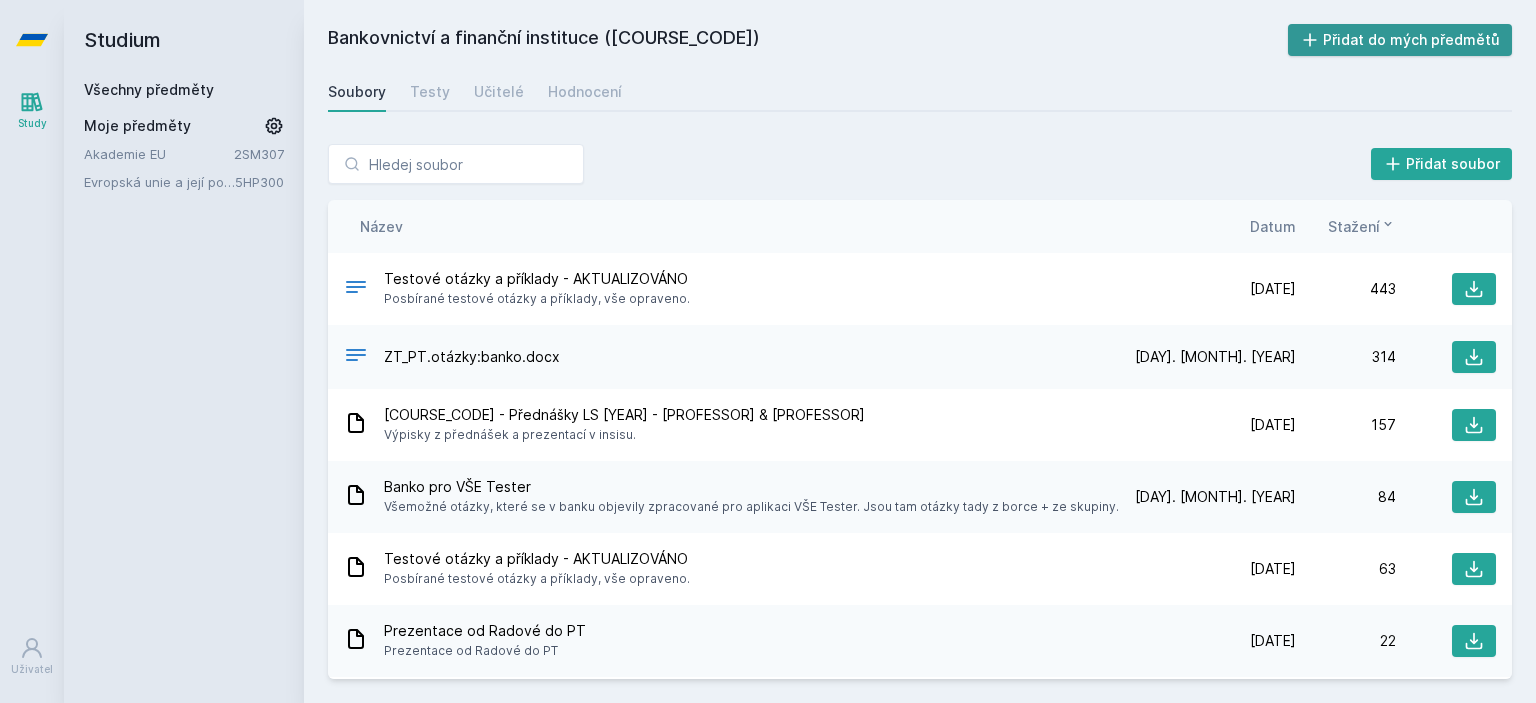 click on "Přidat do mých předmětů" at bounding box center [1400, 40] 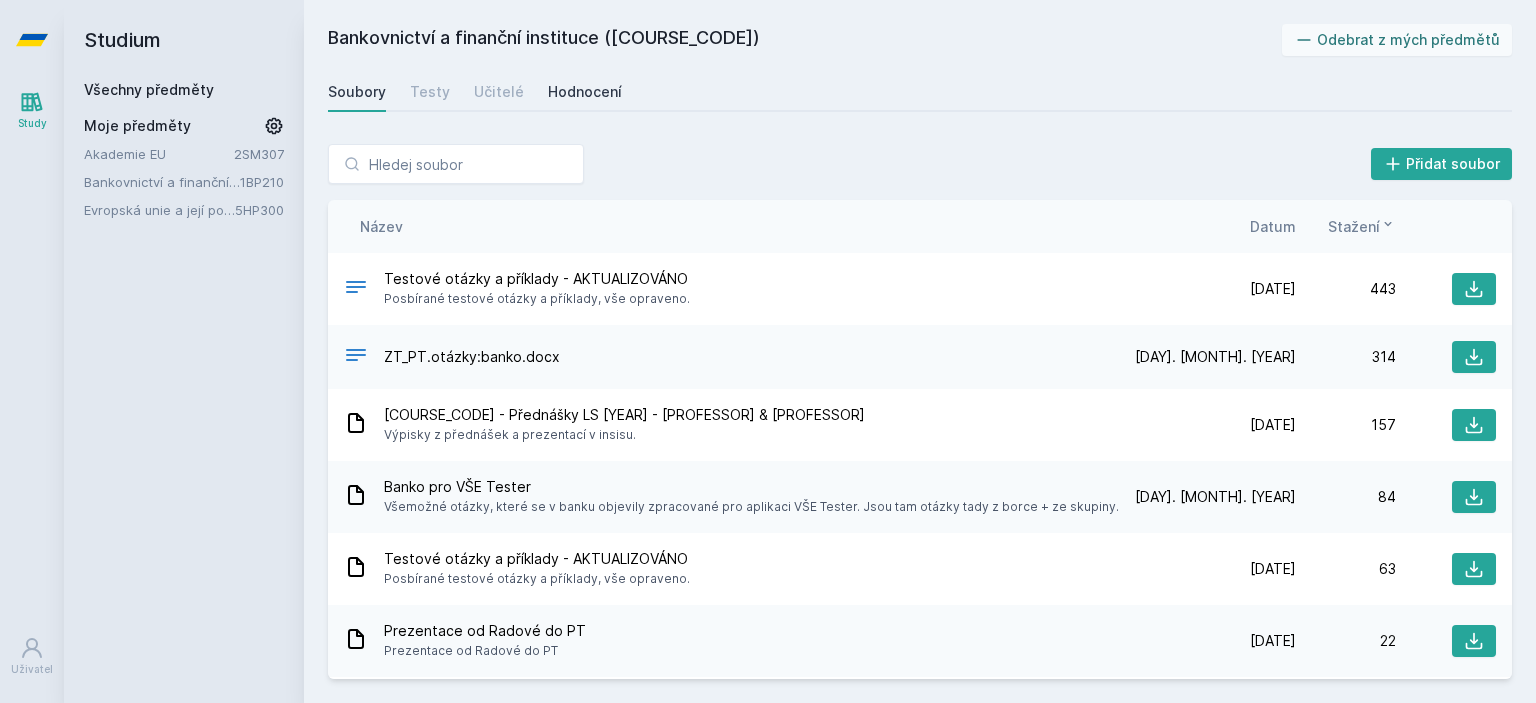 click on "Hodnocení" at bounding box center [585, 92] 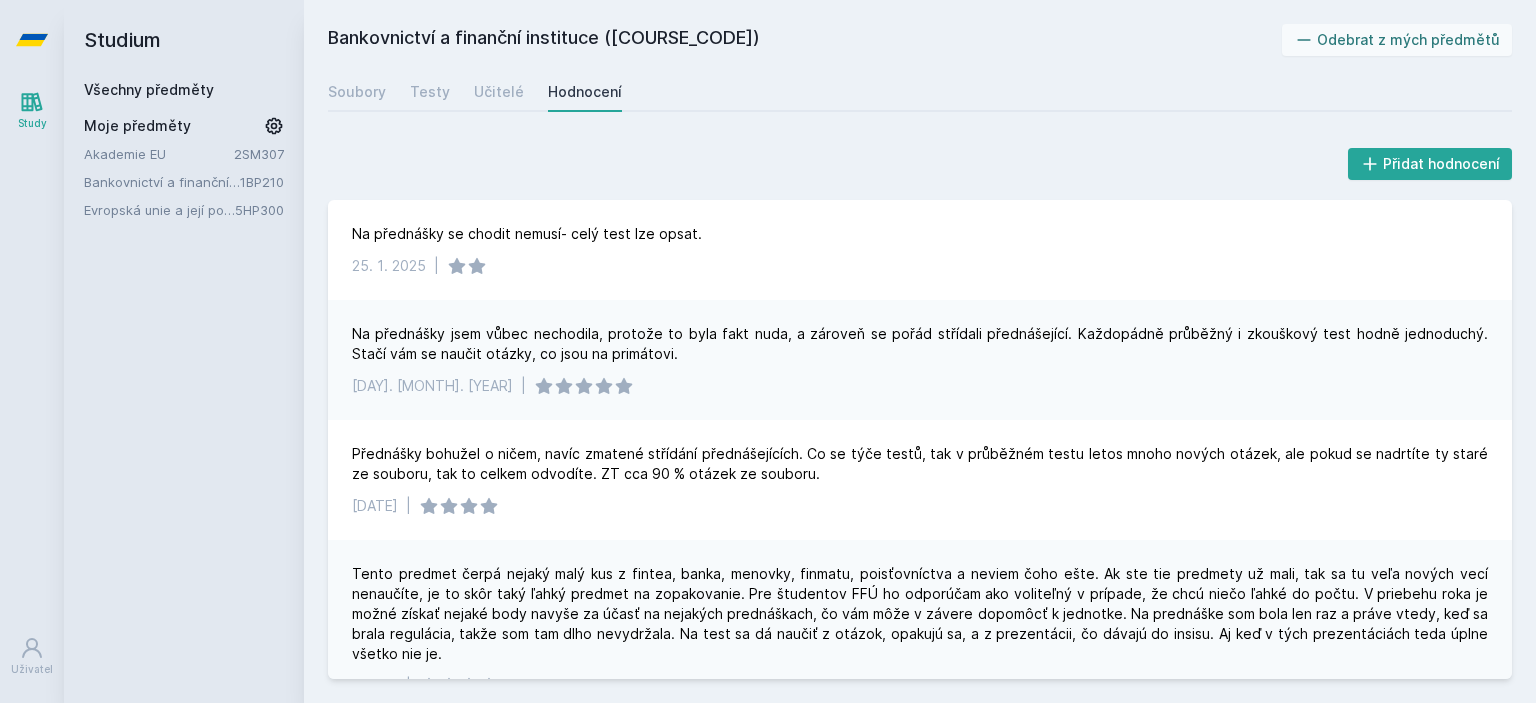 click on "Všechny předměty" at bounding box center (149, 89) 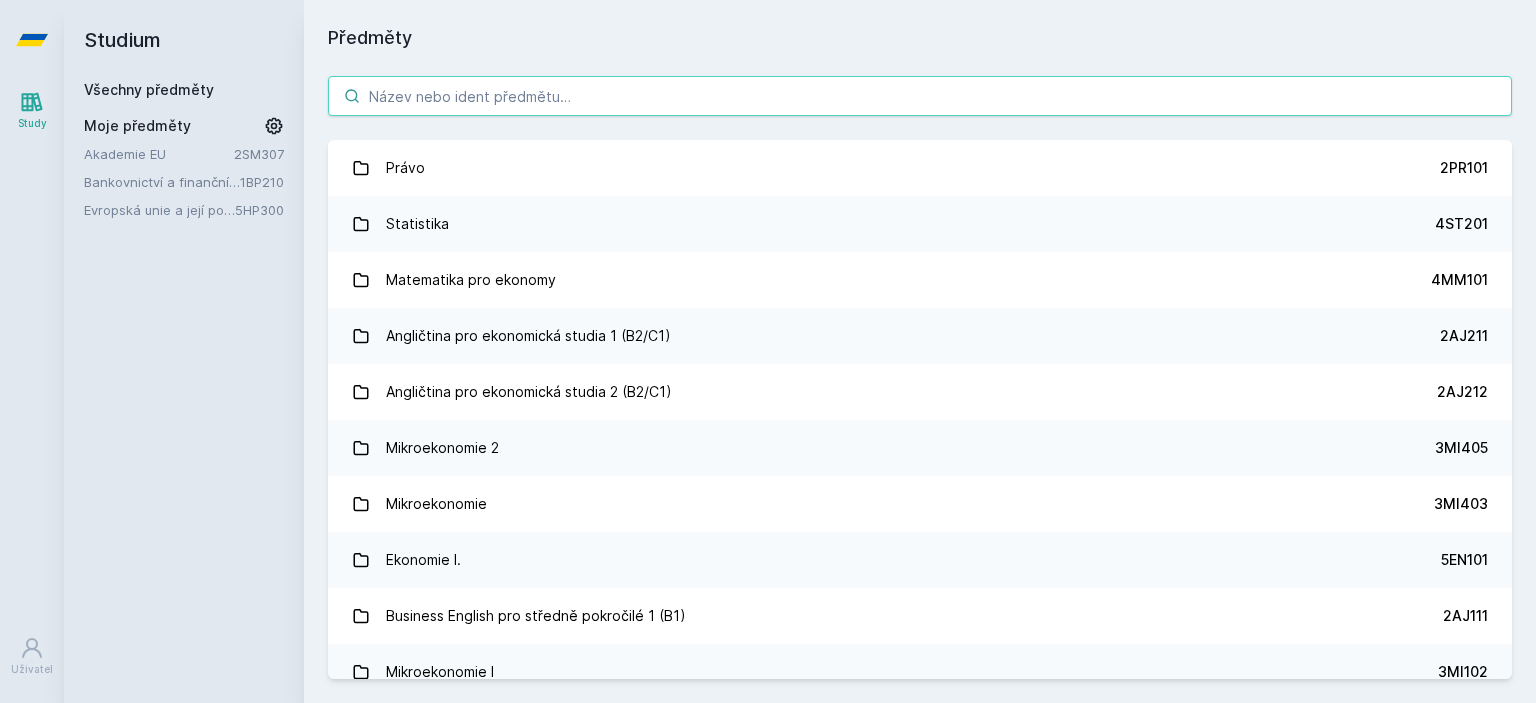 click at bounding box center [920, 96] 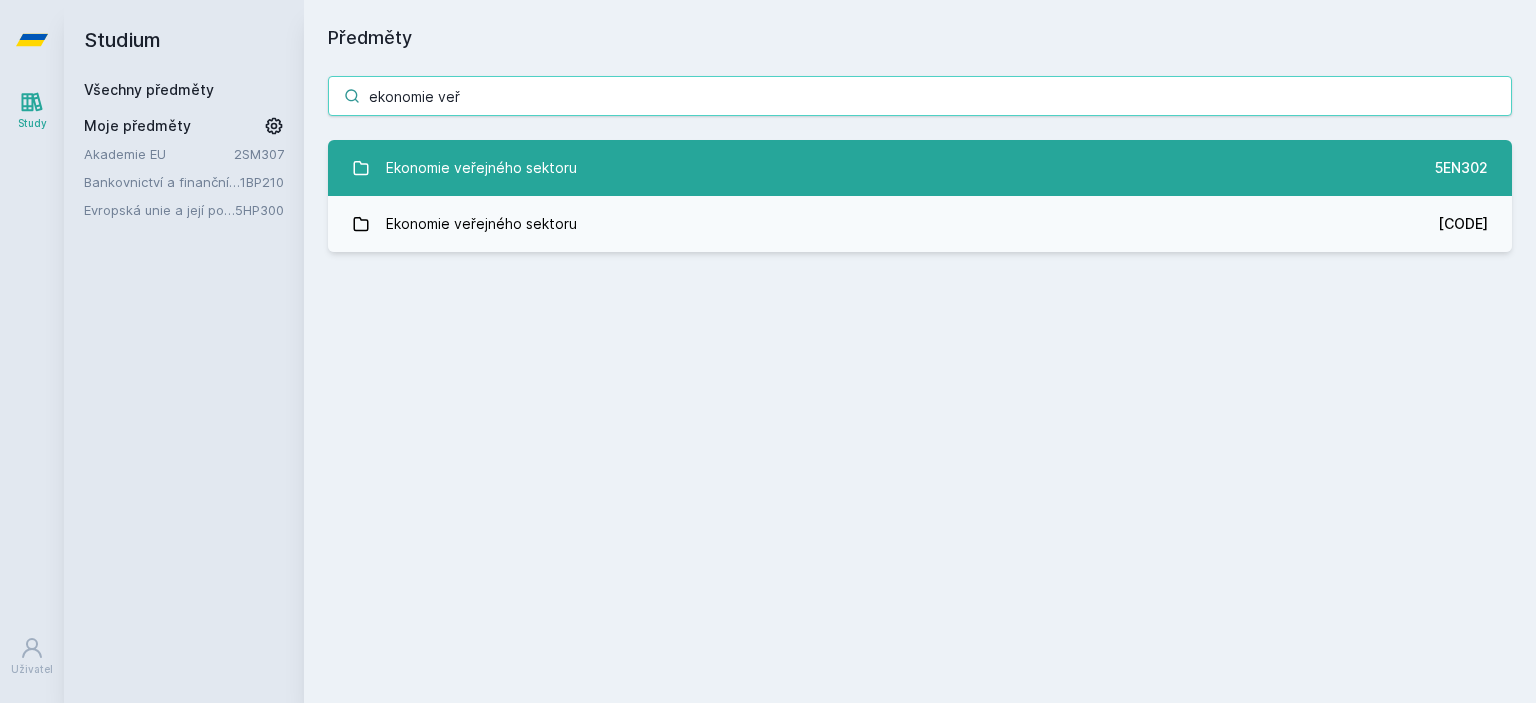 type on "ekonomie veř" 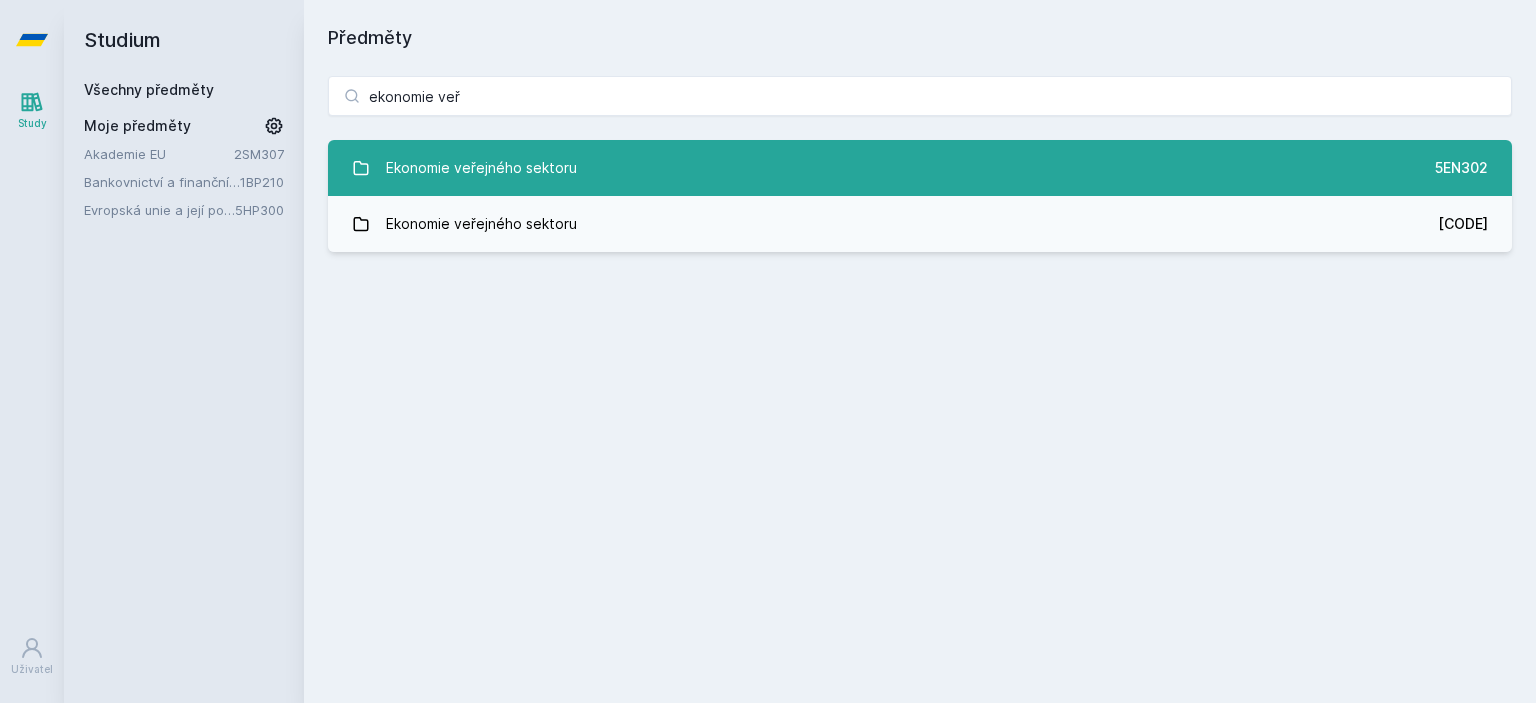 click on "Ekonomie veřejného sektoru   [CODE]" at bounding box center (920, 168) 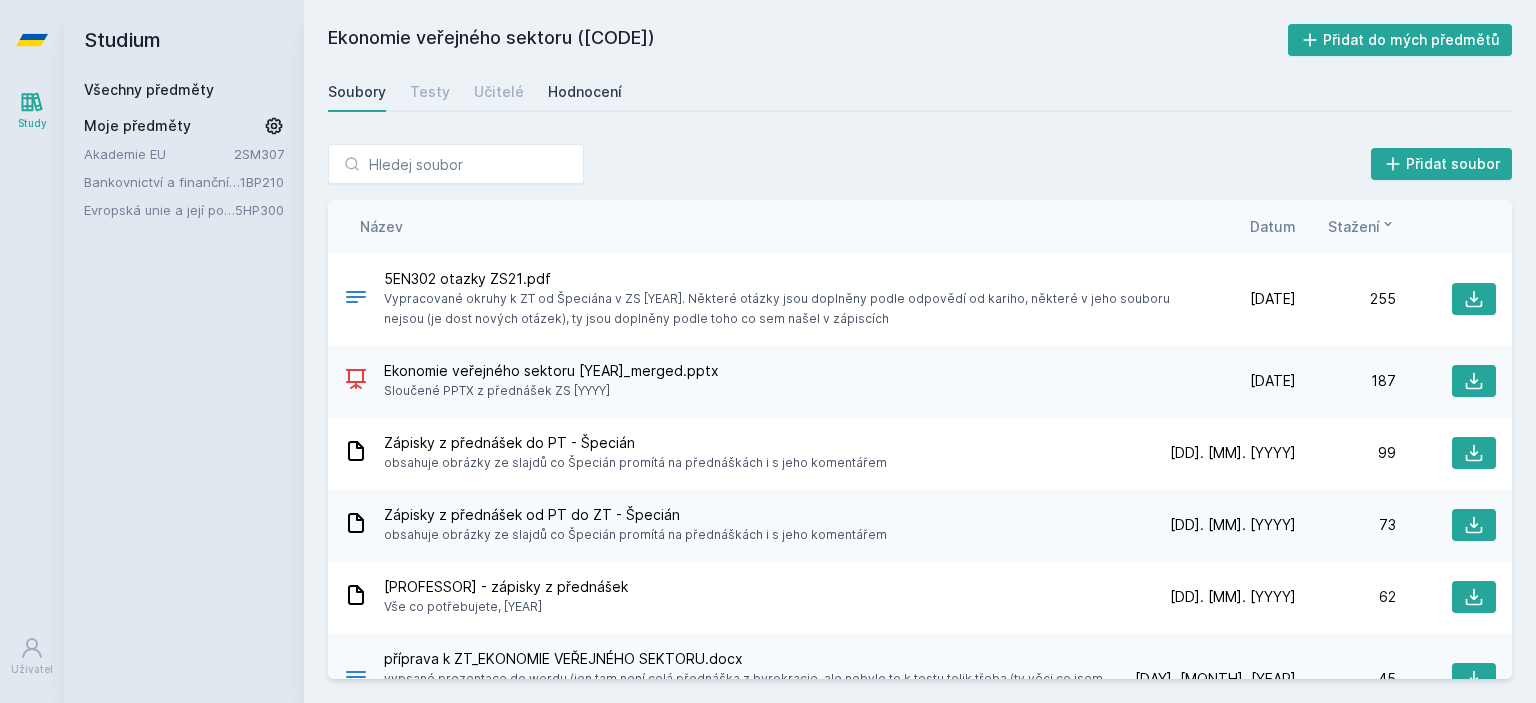 click on "Hodnocení" at bounding box center [585, 92] 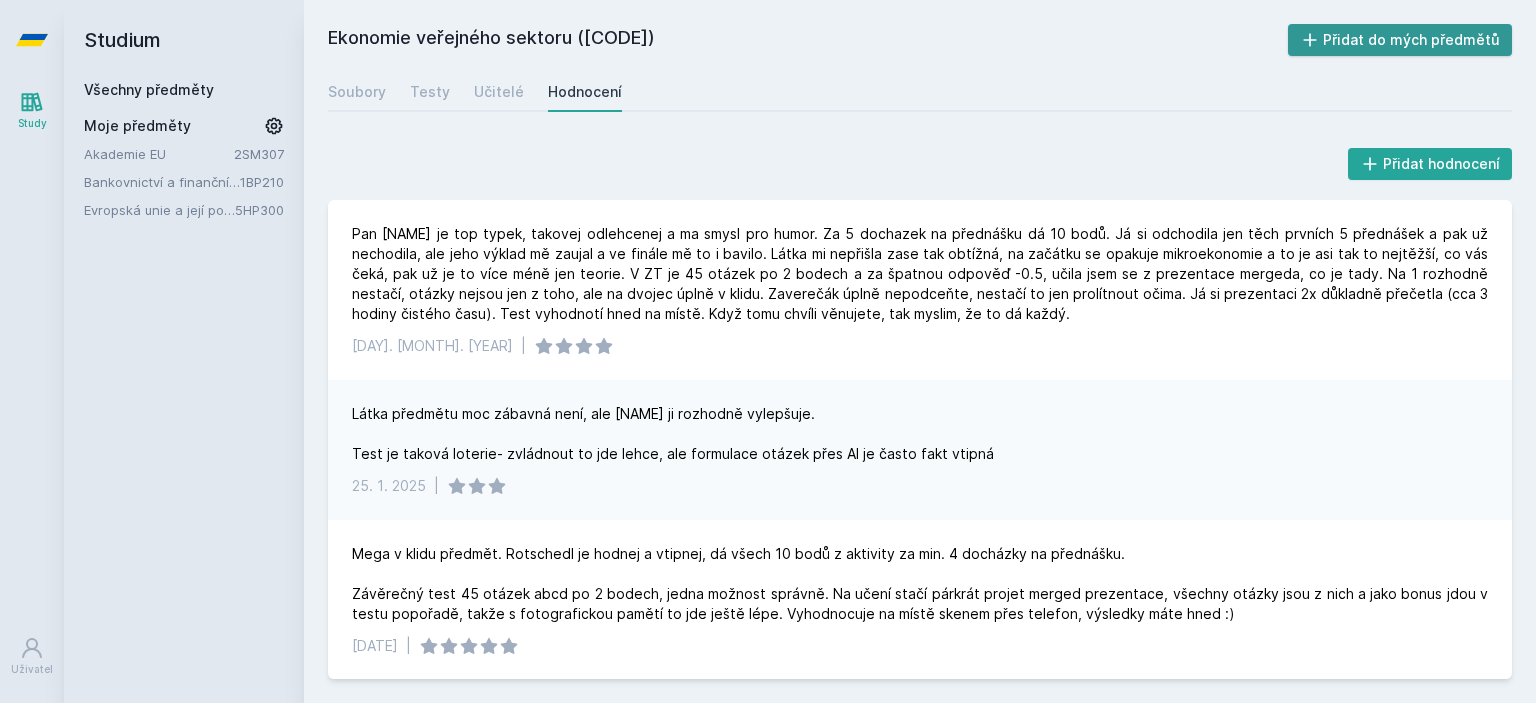 click on "Přidat do mých předmětů" at bounding box center [1400, 40] 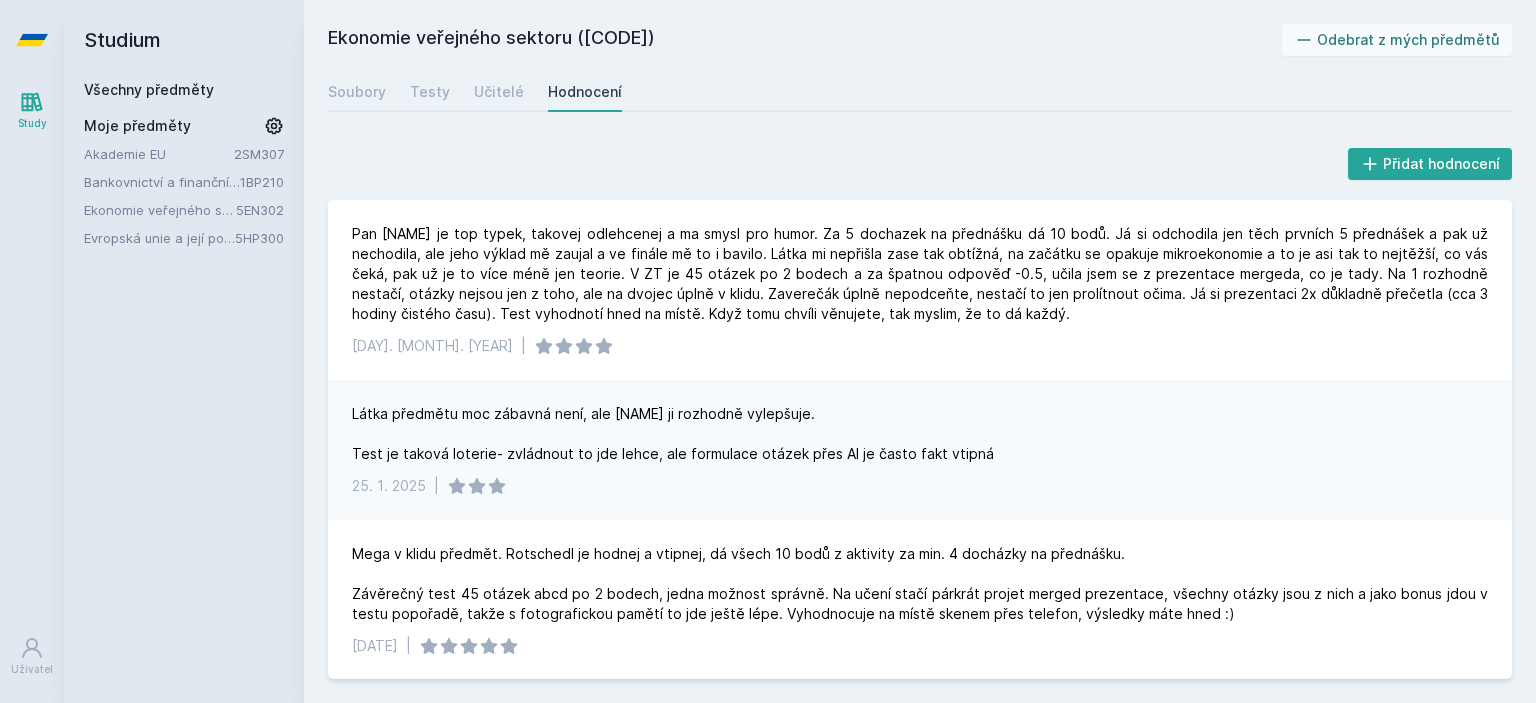 click on "Všechny předměty" at bounding box center [184, 90] 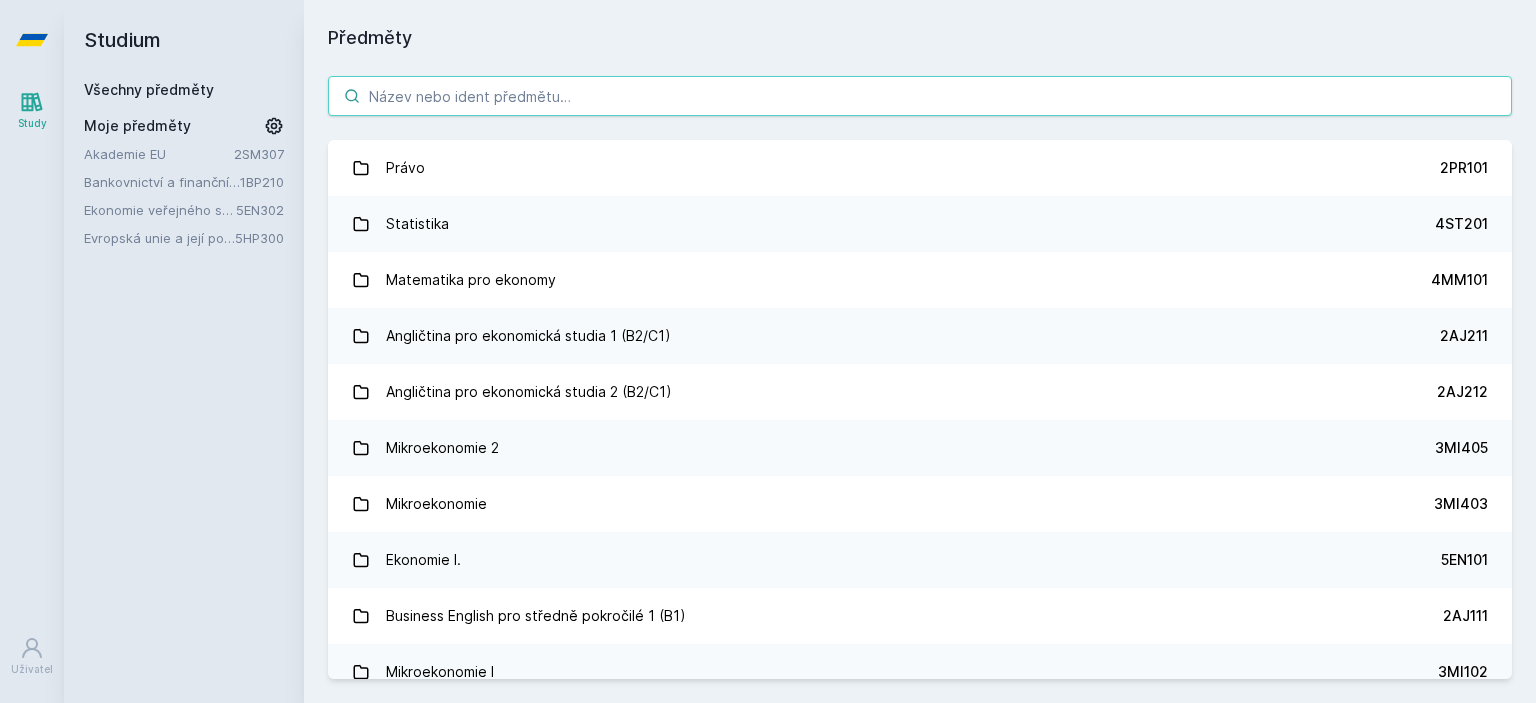 drag, startPoint x: 500, startPoint y: 115, endPoint x: 501, endPoint y: 103, distance: 12.0415945 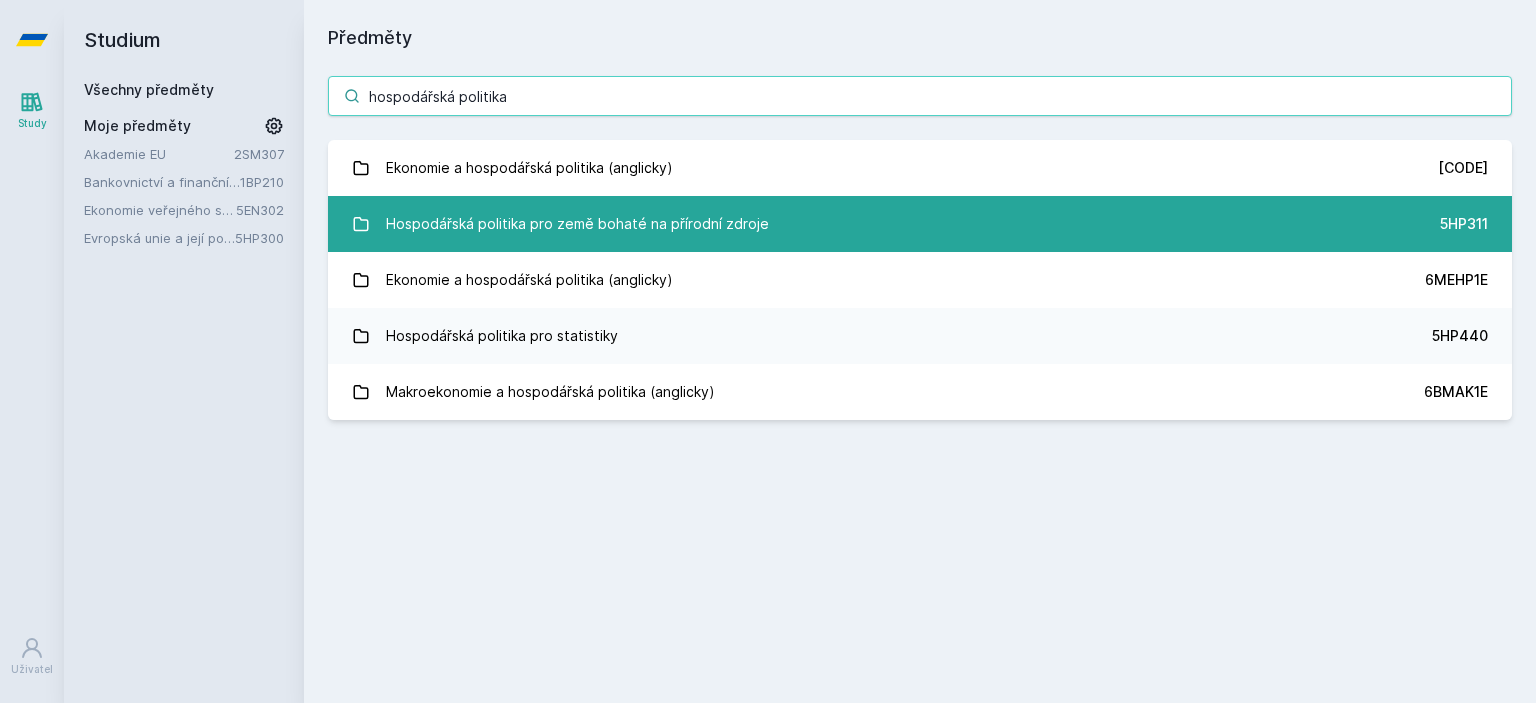 type on "hospodářská politika" 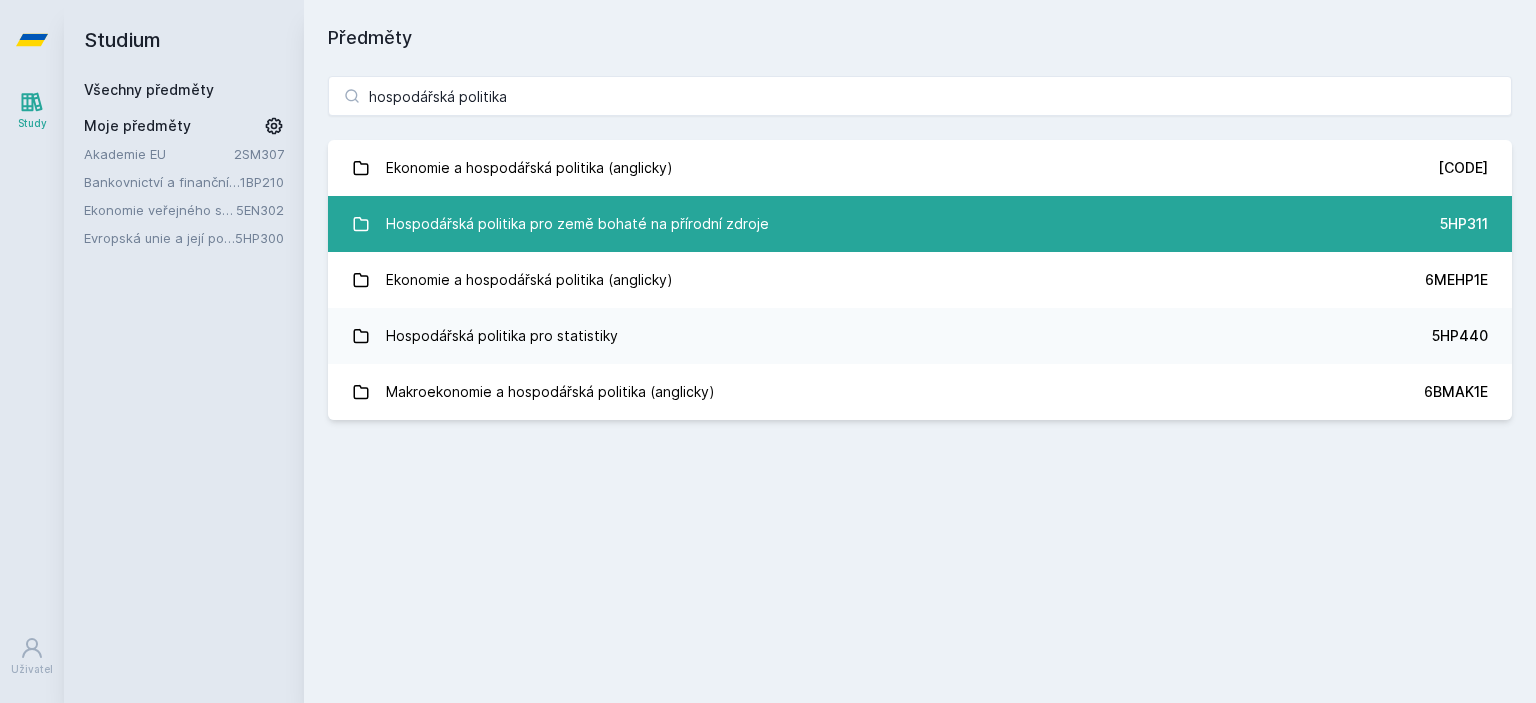click on "Hospodářská politika pro země bohaté na přírodní zdroje" at bounding box center (577, 224) 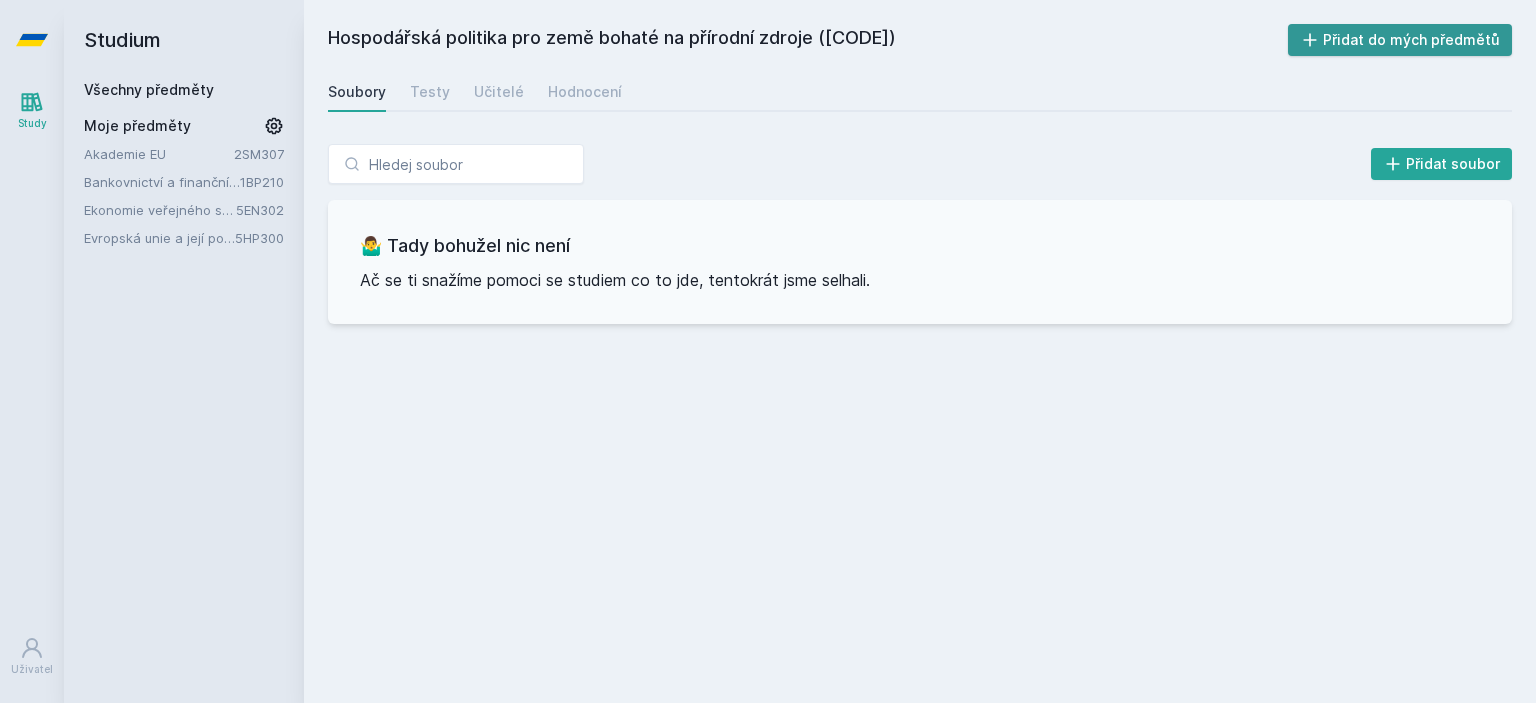 click on "Přidat do mých předmětů" at bounding box center [1400, 40] 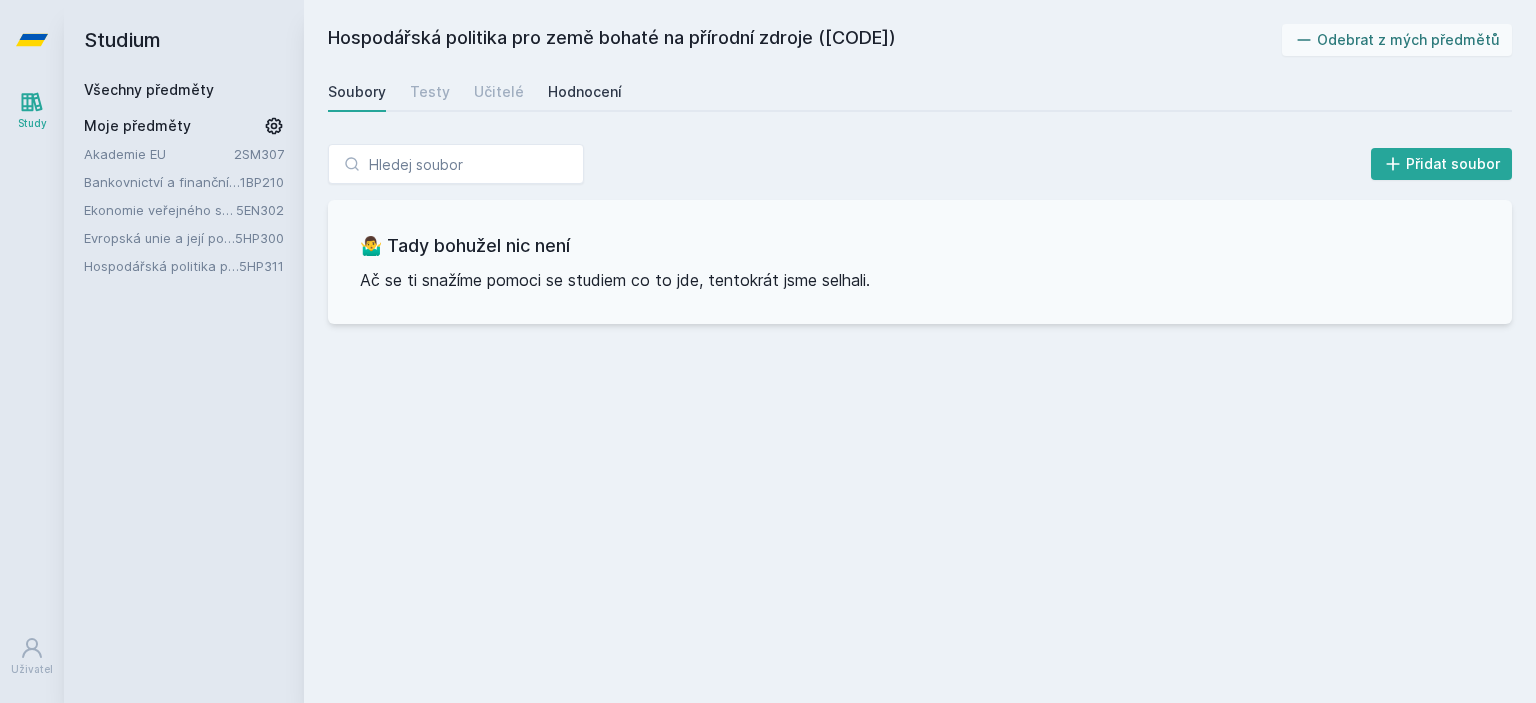click on "Hodnocení" at bounding box center (585, 92) 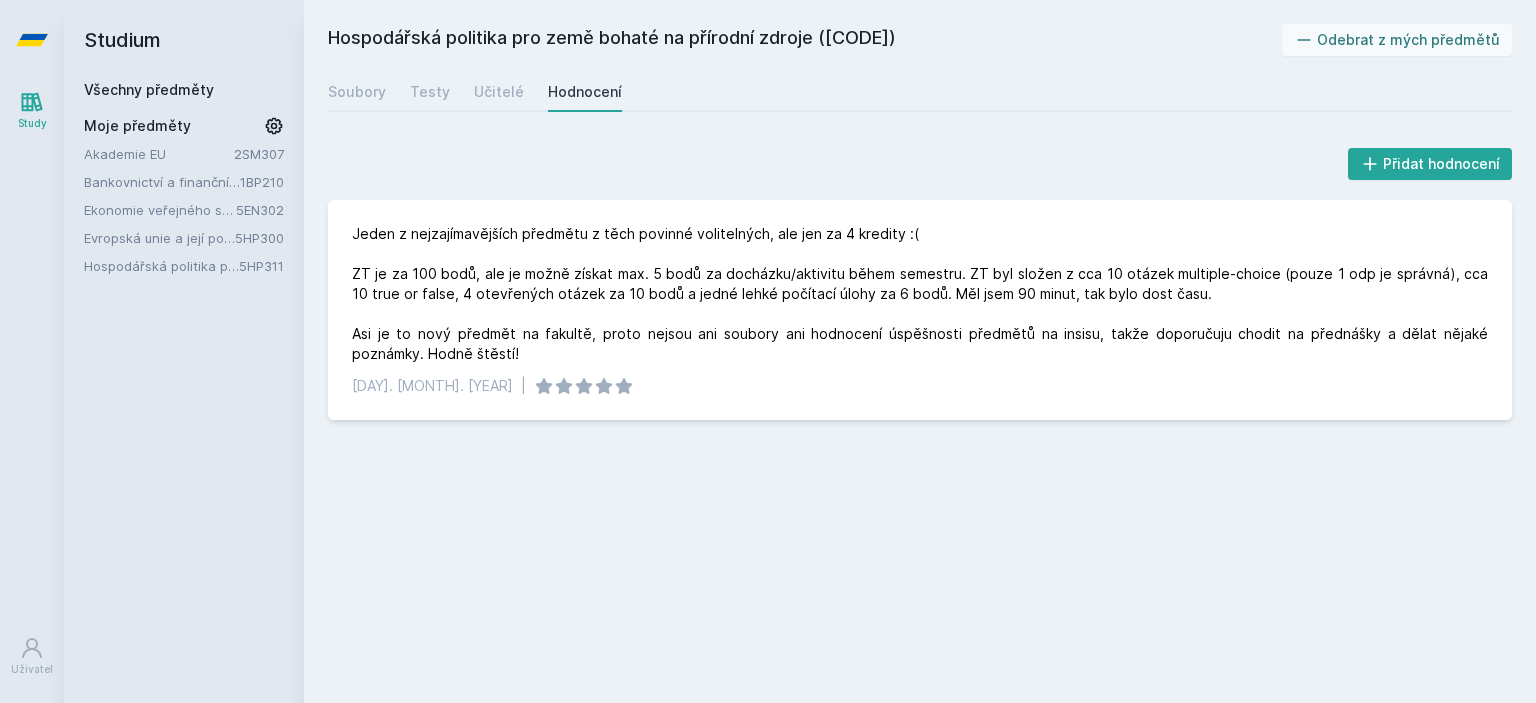 click on "Všechny předměty" at bounding box center (149, 89) 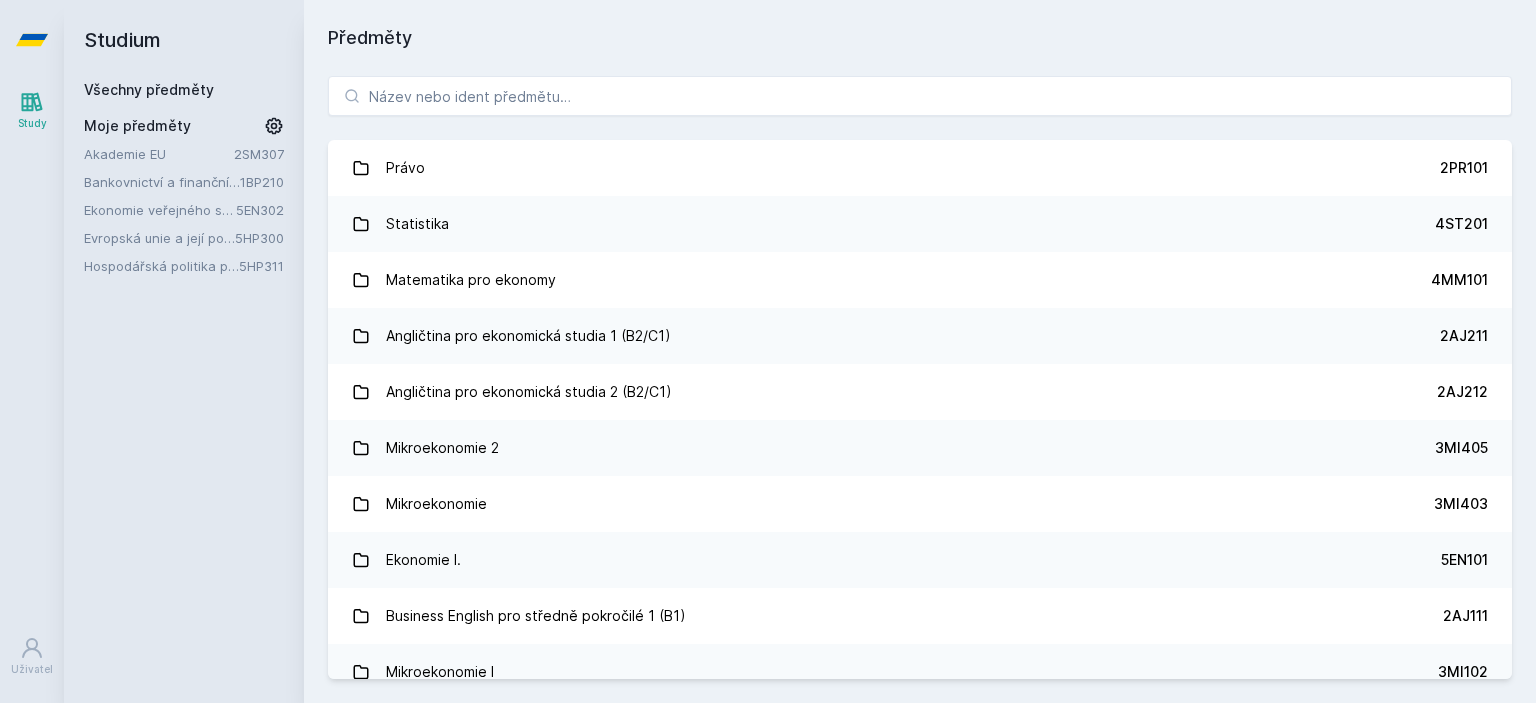 click on "Právo   2PR101   Statistika   4ST201   Matematika pro ekonomy   4MM101   Angličtina pro ekonomická studia 1 (B2/C1)   2AJ211   Angličtina pro ekonomická studia 2 (B2/C1)   2AJ212   Mikroekonomie 2   3MI405   Mikroekonomie   3MI403   Ekonomie I.   5EN101   Business English pro středně pokročilé 1 (B1)   2AJ111   Mikroekonomie I   3MI102   Hospodářské dějiny   5HD200   Mezinárodní ekonomie   2SE221   Manažerská informatika - efektivní komunikace a prezentace   22F200   Účetnictví I.   1FU201   Světová ekonomika   2SE202   Ekonomie II.   5EN411   Základy mikroekonomie   5EN102   Management   3MA101   Regionální trhy v globální perspektivě   2SE440   Informatika   4SA101   Mezinárodní management   2OP401   Databáze   4IT218   Matematika pro ekonomy (Matematika A)   55F100   Diplomový seminář   22F501   Retail Marketing   2OP302   Finanční teorie, politika a instituce   11F201   Informační a komunikační technologie   4IZ110   Posilování   TVSPOS     3PO401" at bounding box center (920, 377) 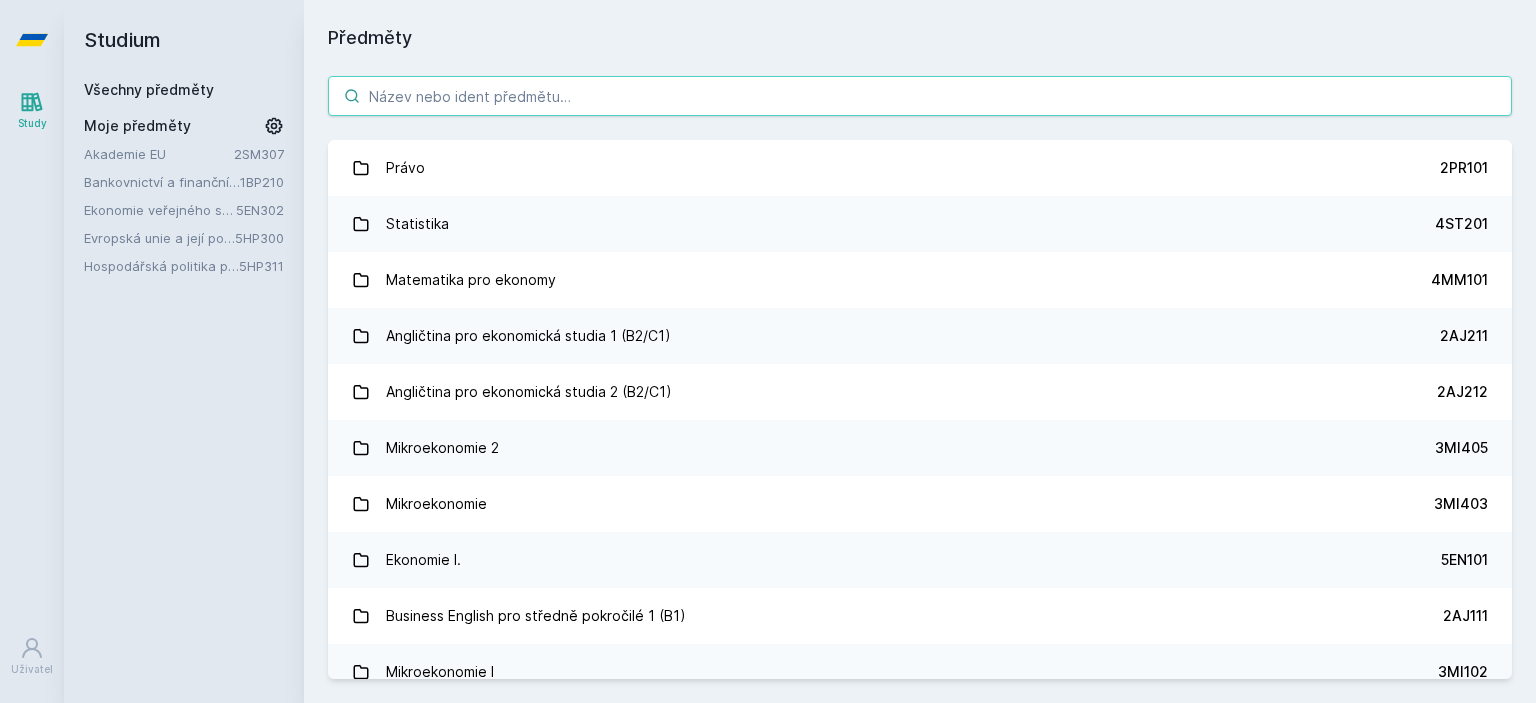 click at bounding box center (920, 96) 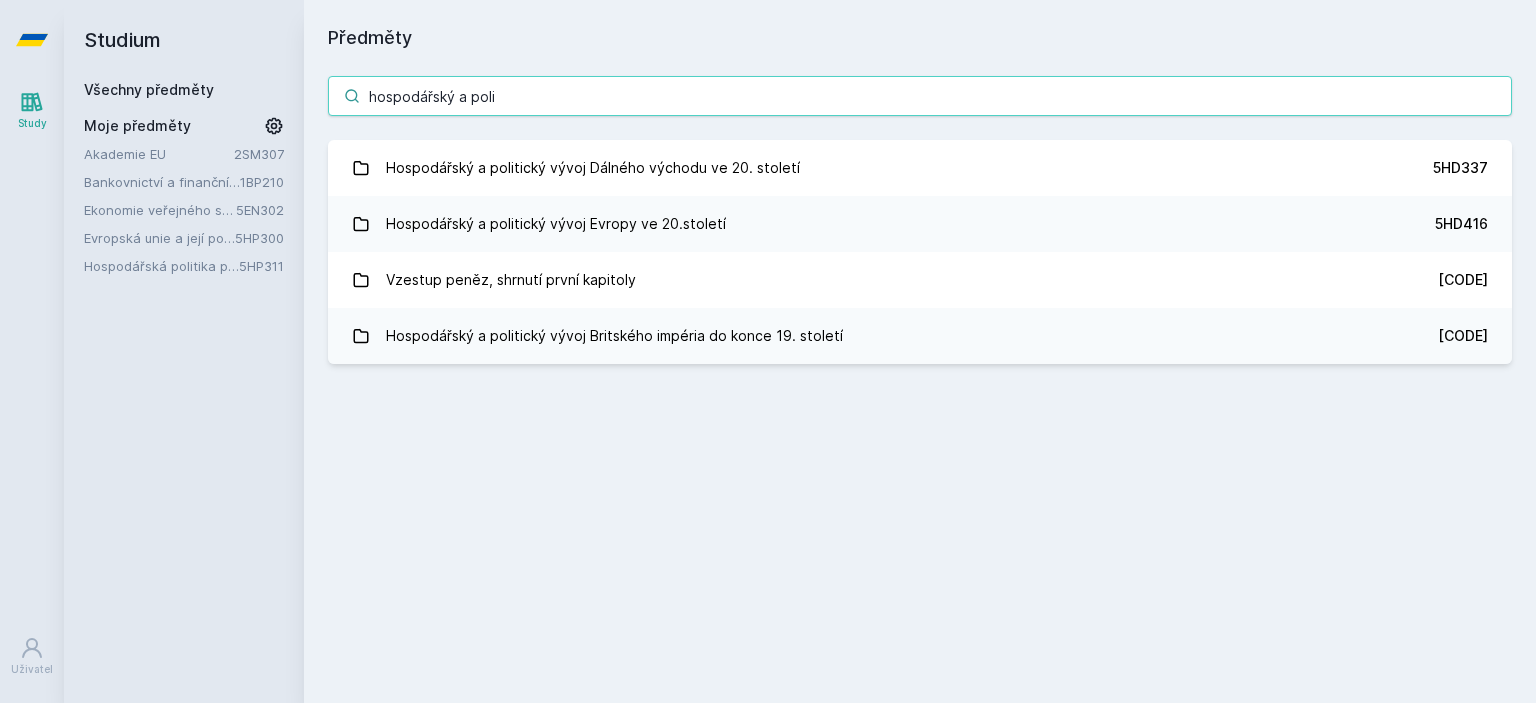type on "hospodářský a poli" 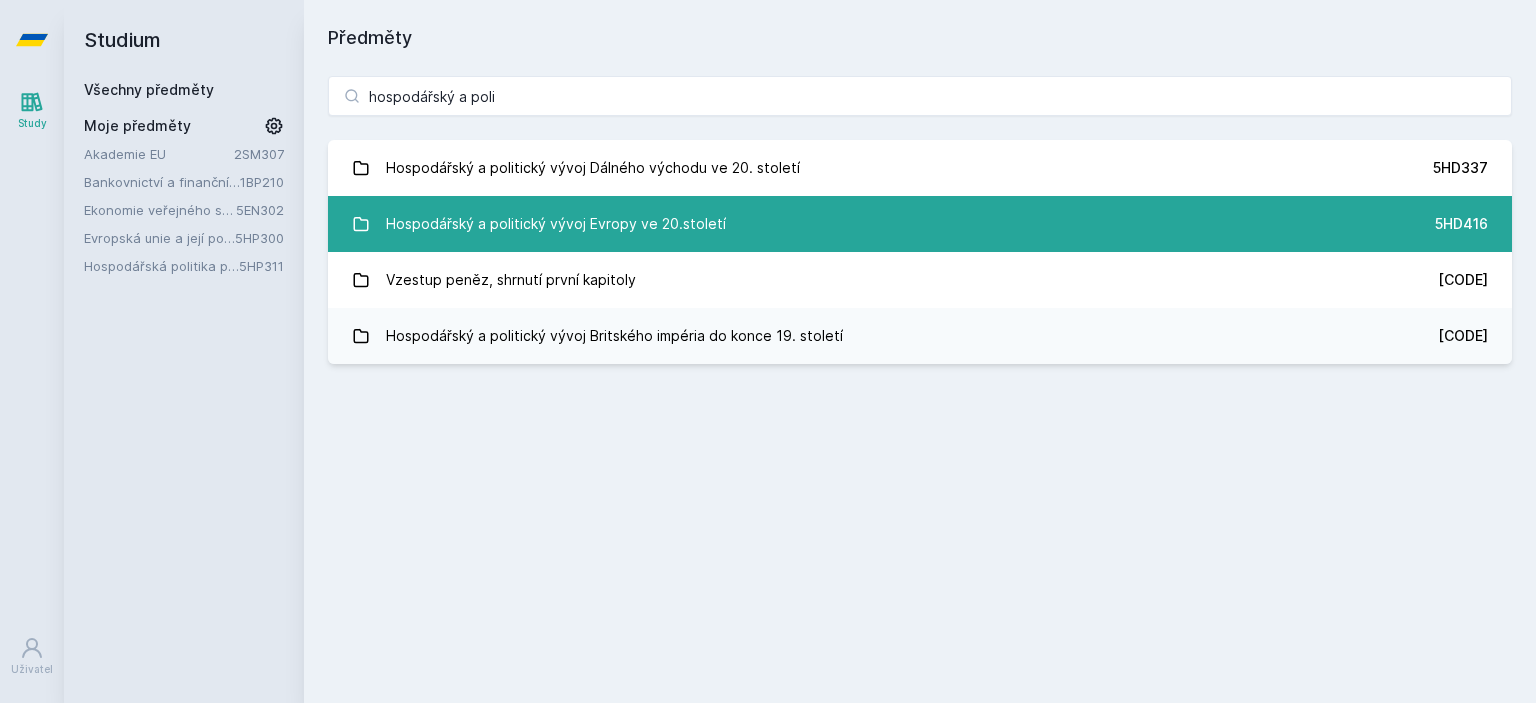 click on "Hospodářský a politický vývoj Evropy ve 20.století" at bounding box center (556, 224) 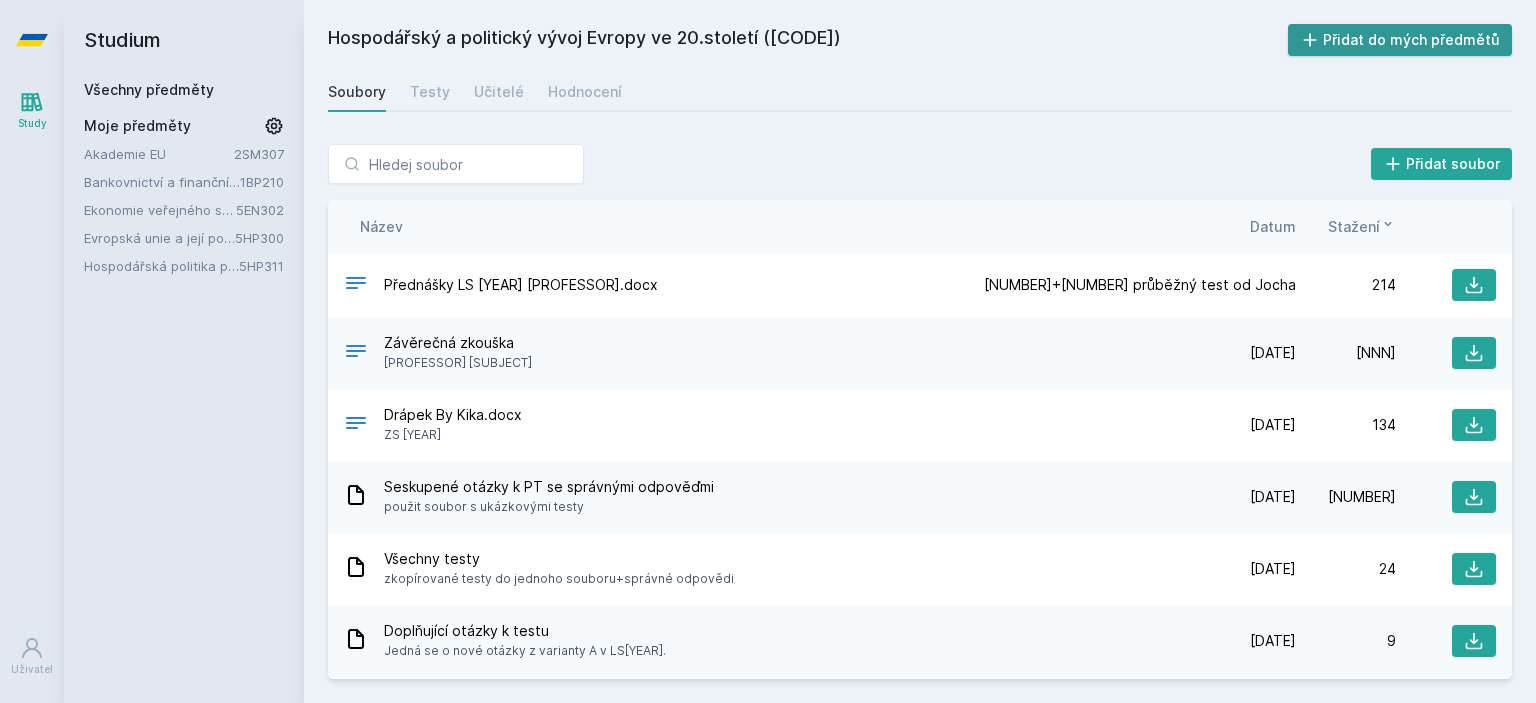 click on "Přidat do mých předmětů" at bounding box center [1400, 40] 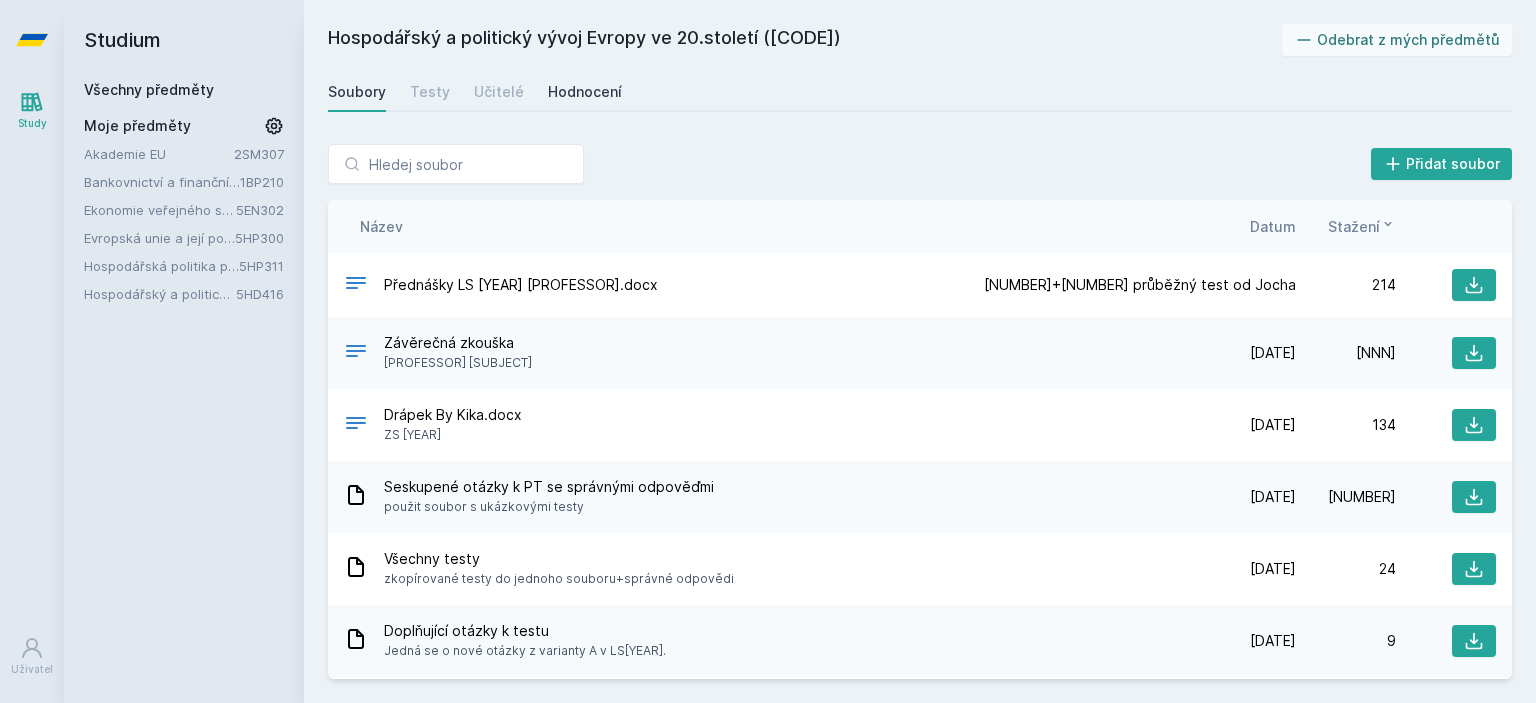click on "Hodnocení" at bounding box center (585, 92) 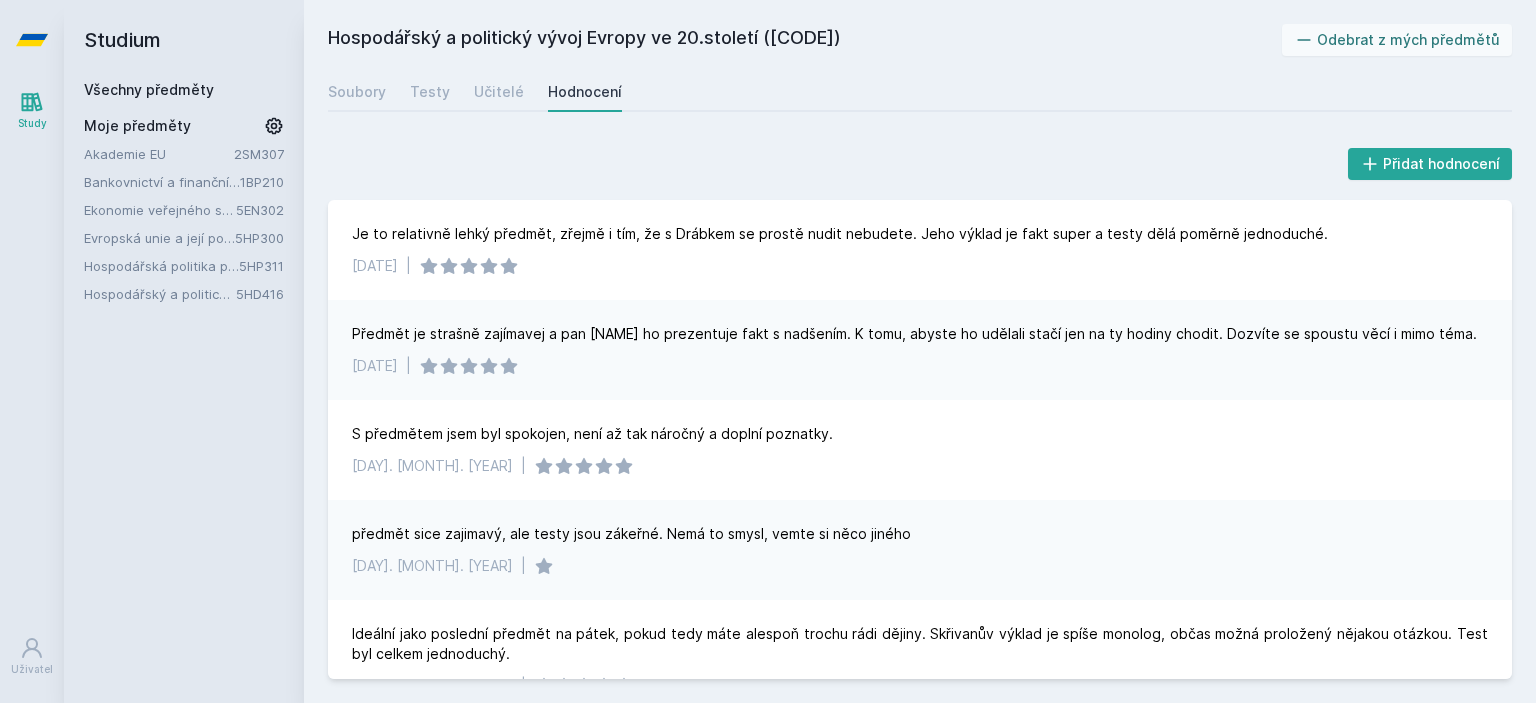 click on "Všechny předměty" at bounding box center (149, 89) 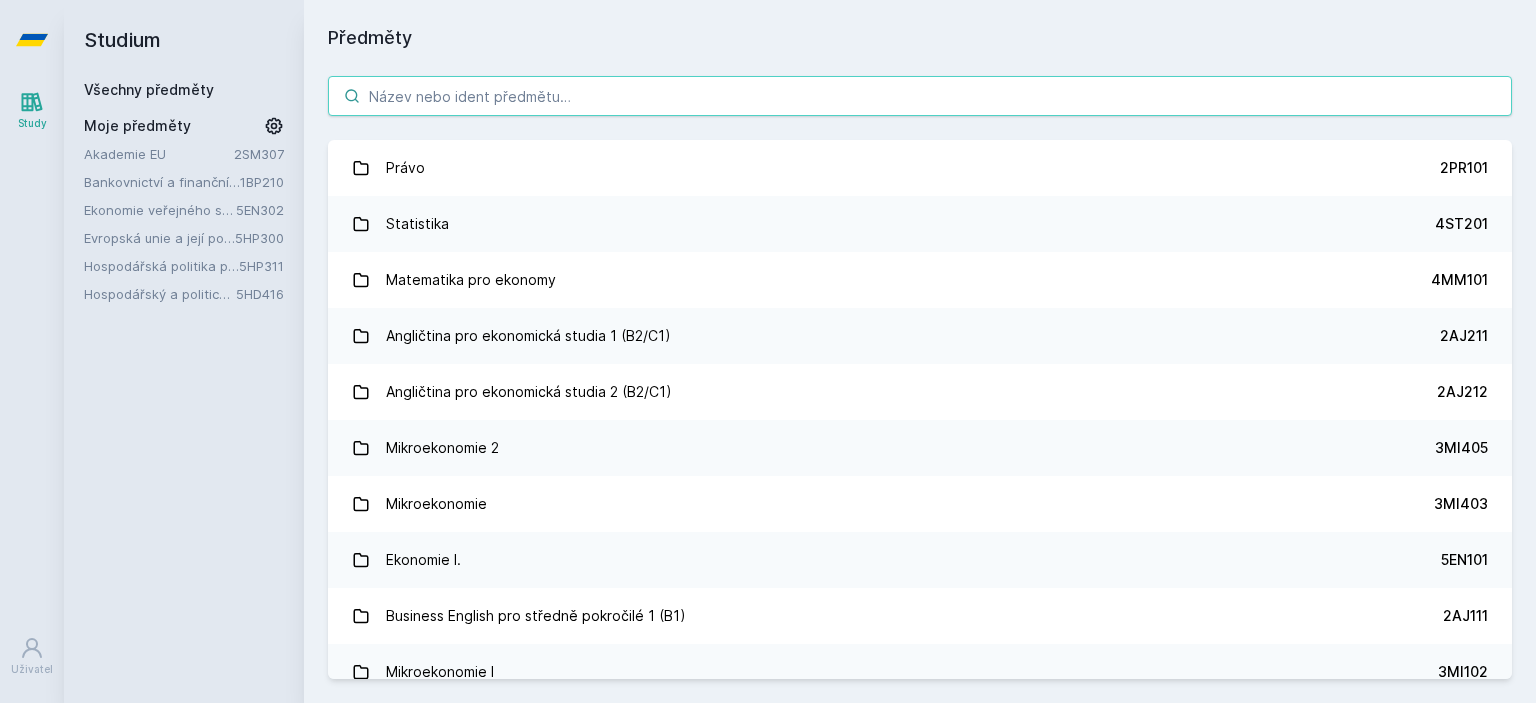 click at bounding box center (920, 96) 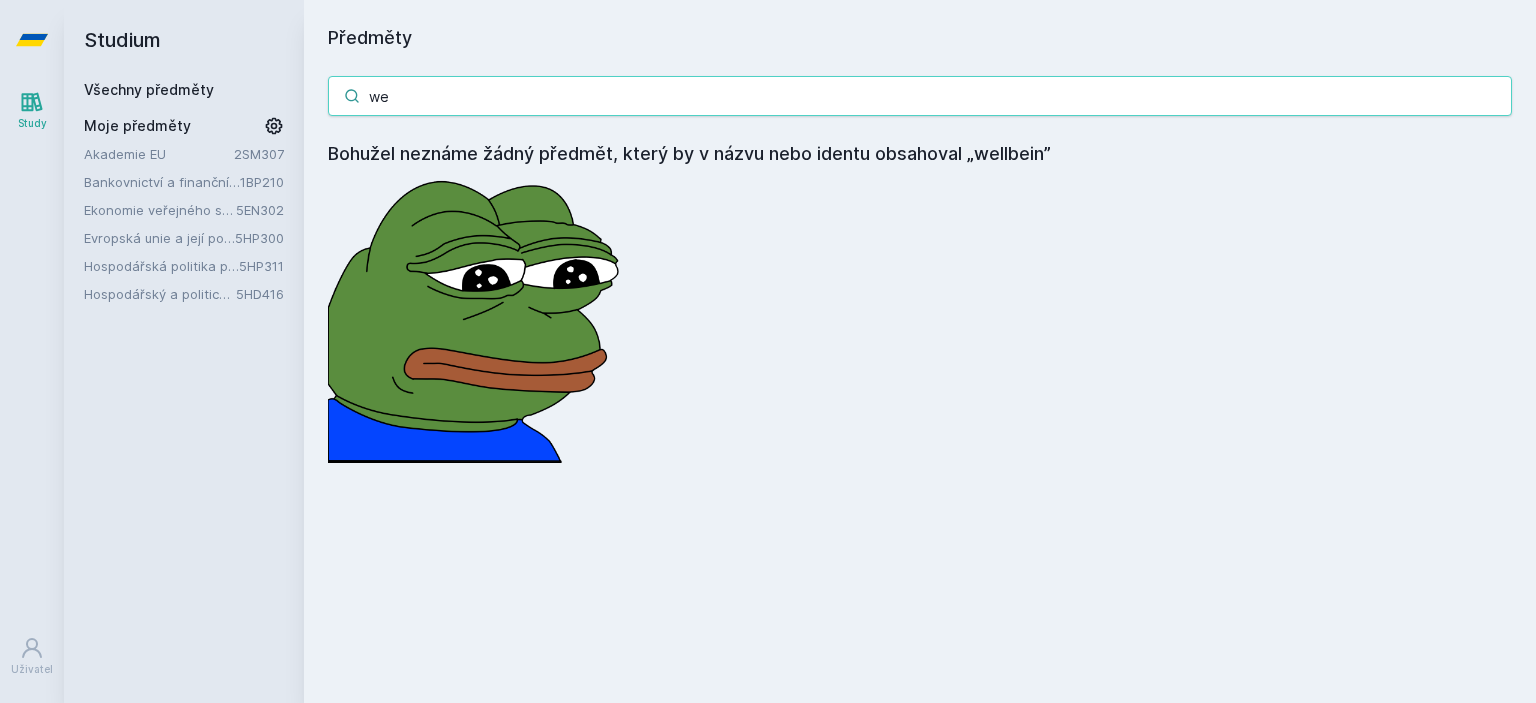 type on "w" 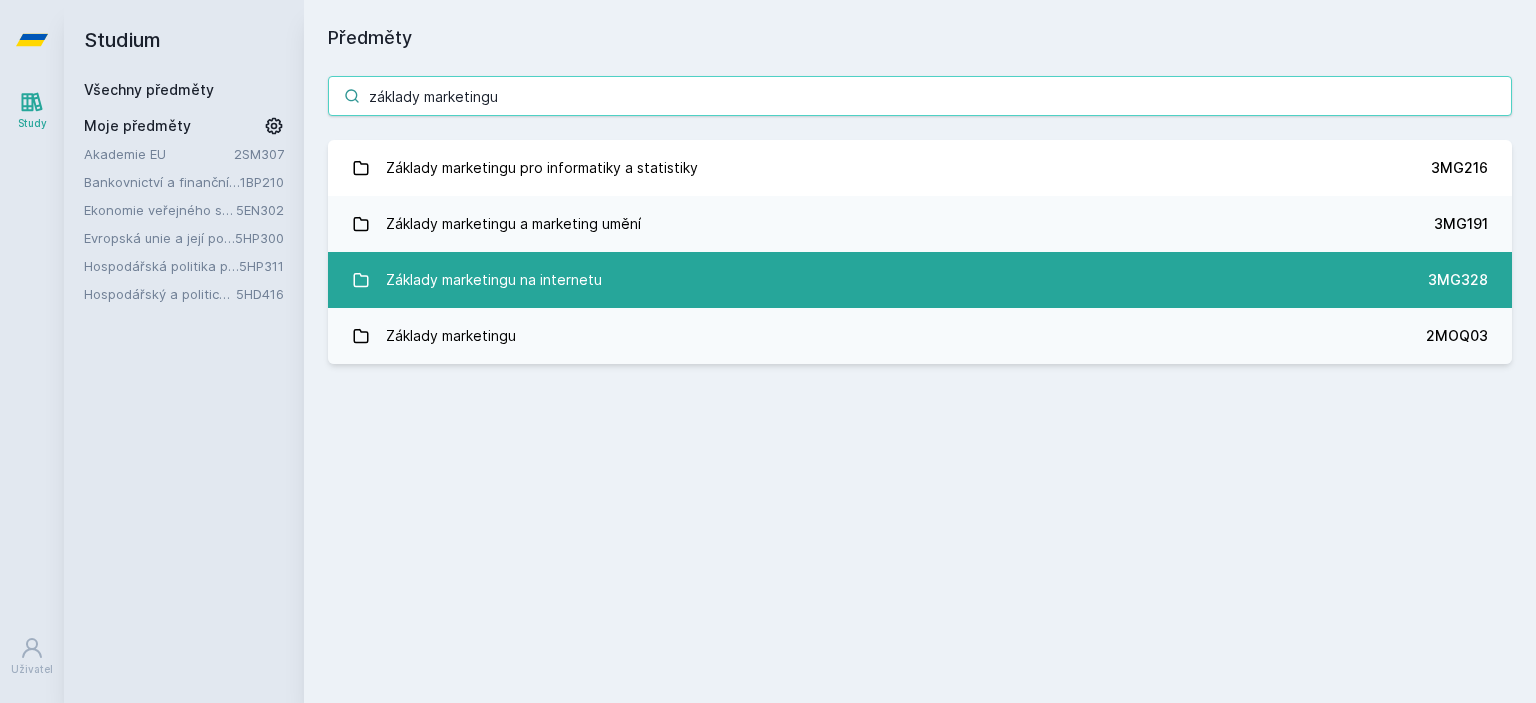 type on "základy marketingu" 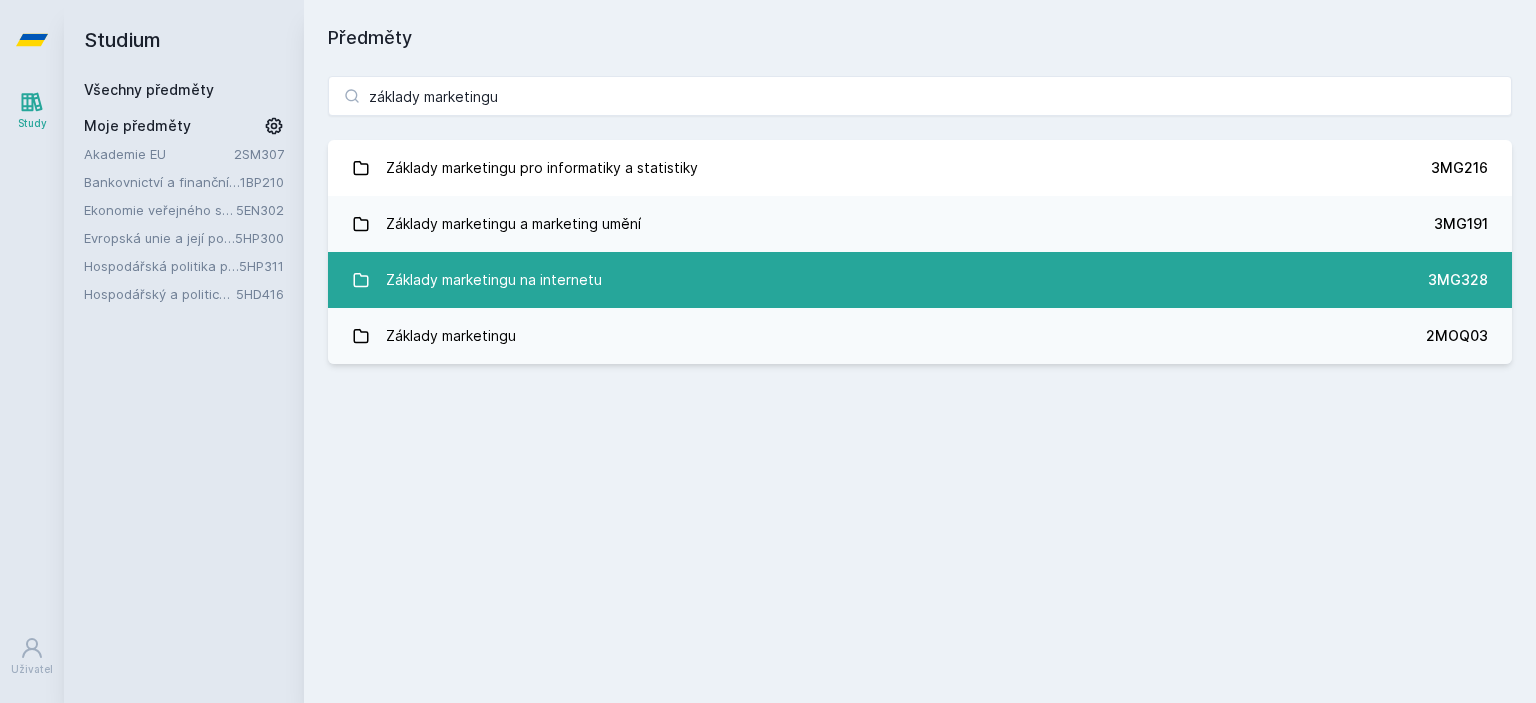 click on "Základy marketingu na internetu   3MG328" at bounding box center [920, 280] 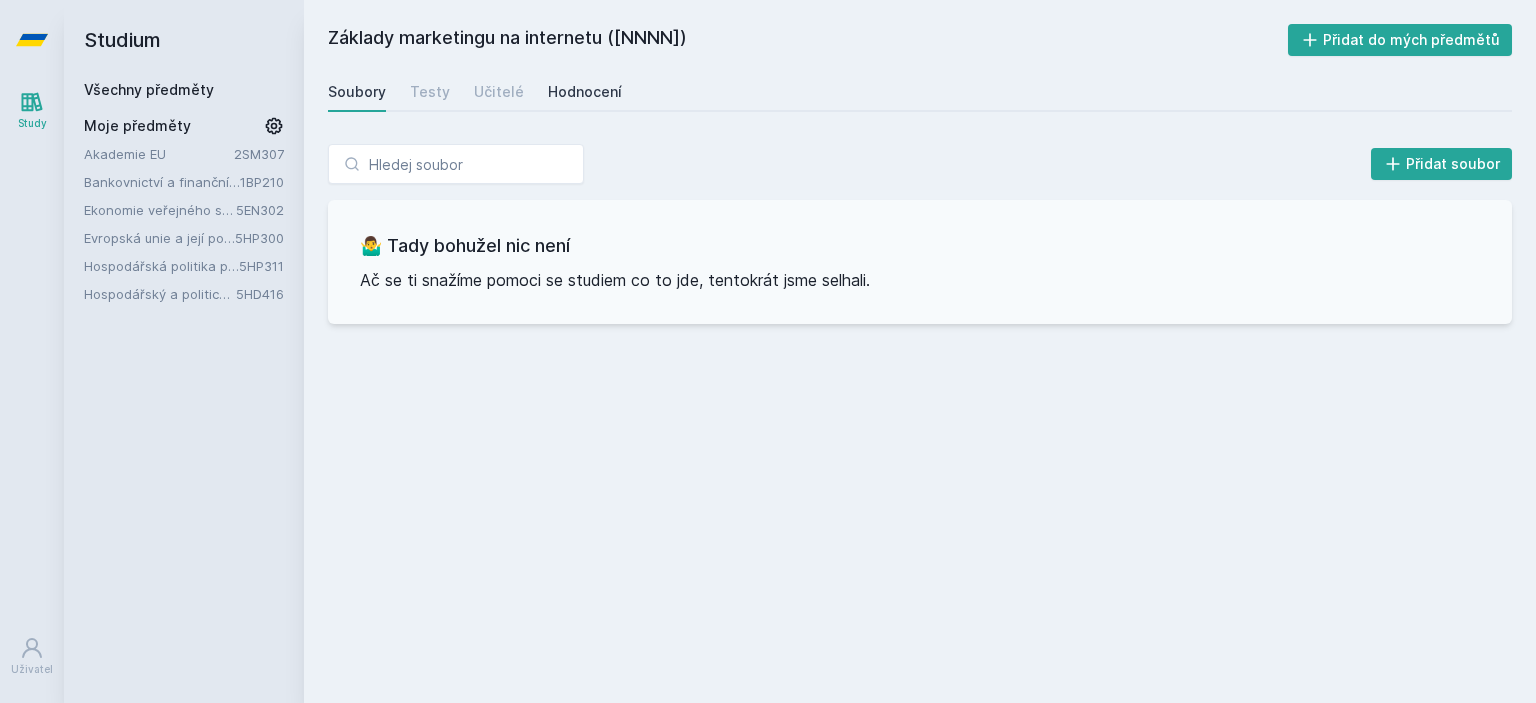 click on "Hodnocení" at bounding box center [585, 92] 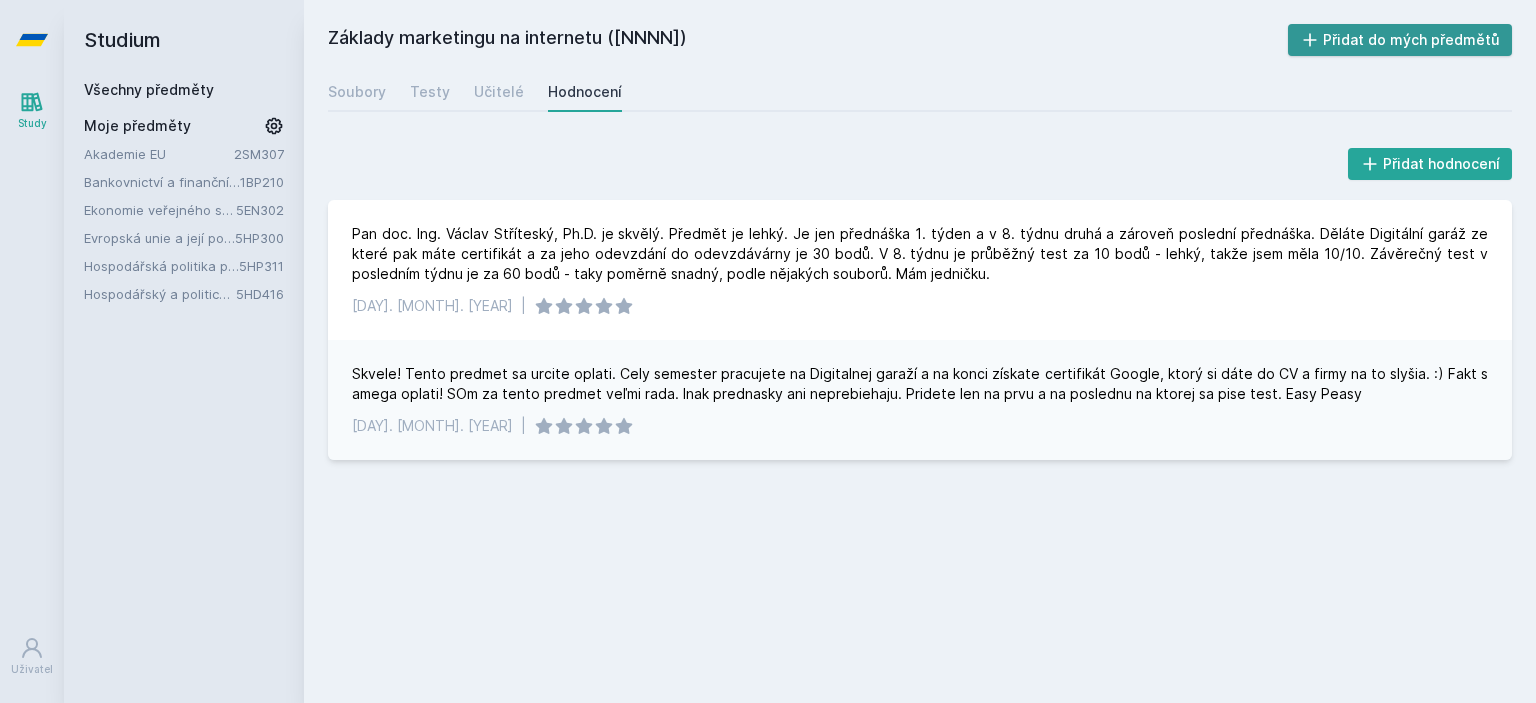 click 